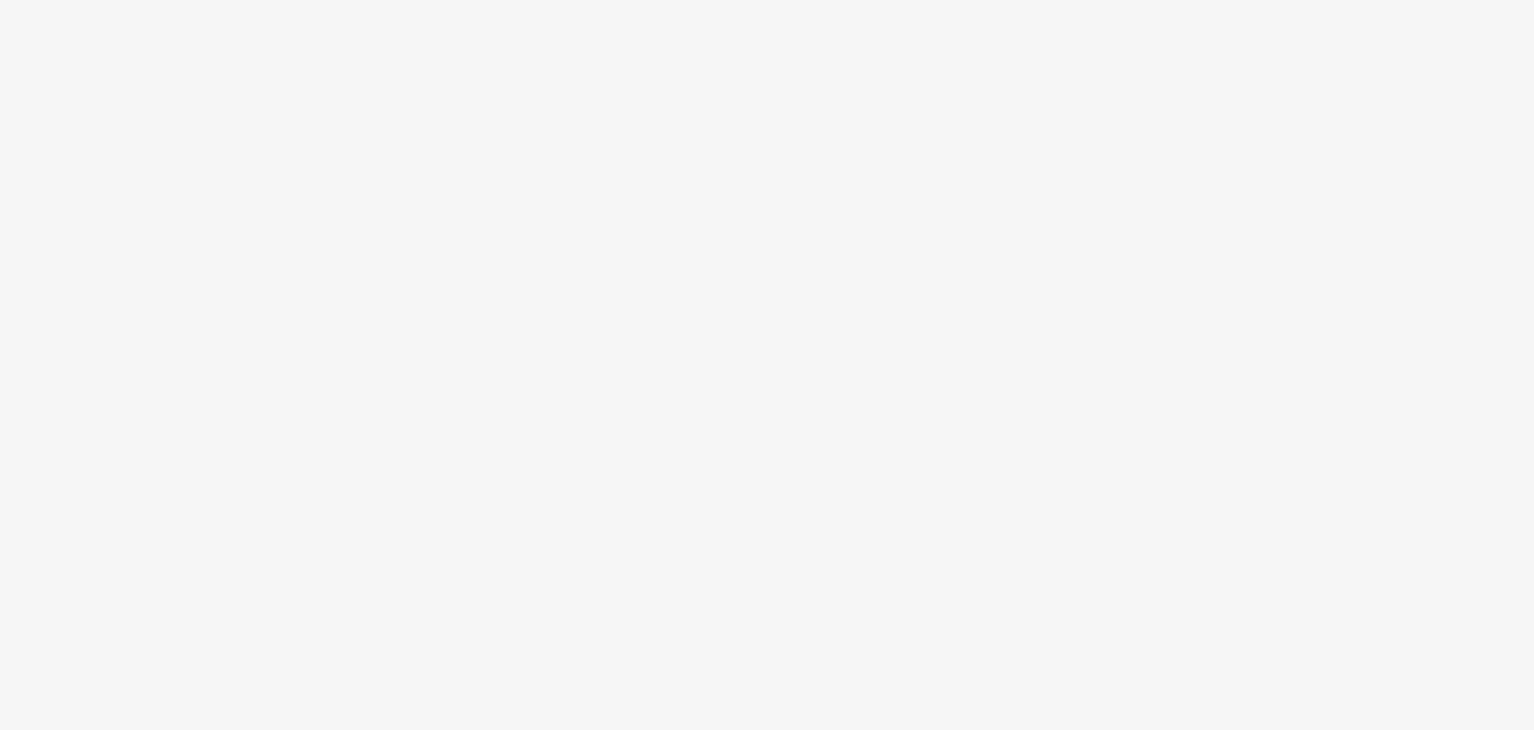 scroll, scrollTop: 0, scrollLeft: 0, axis: both 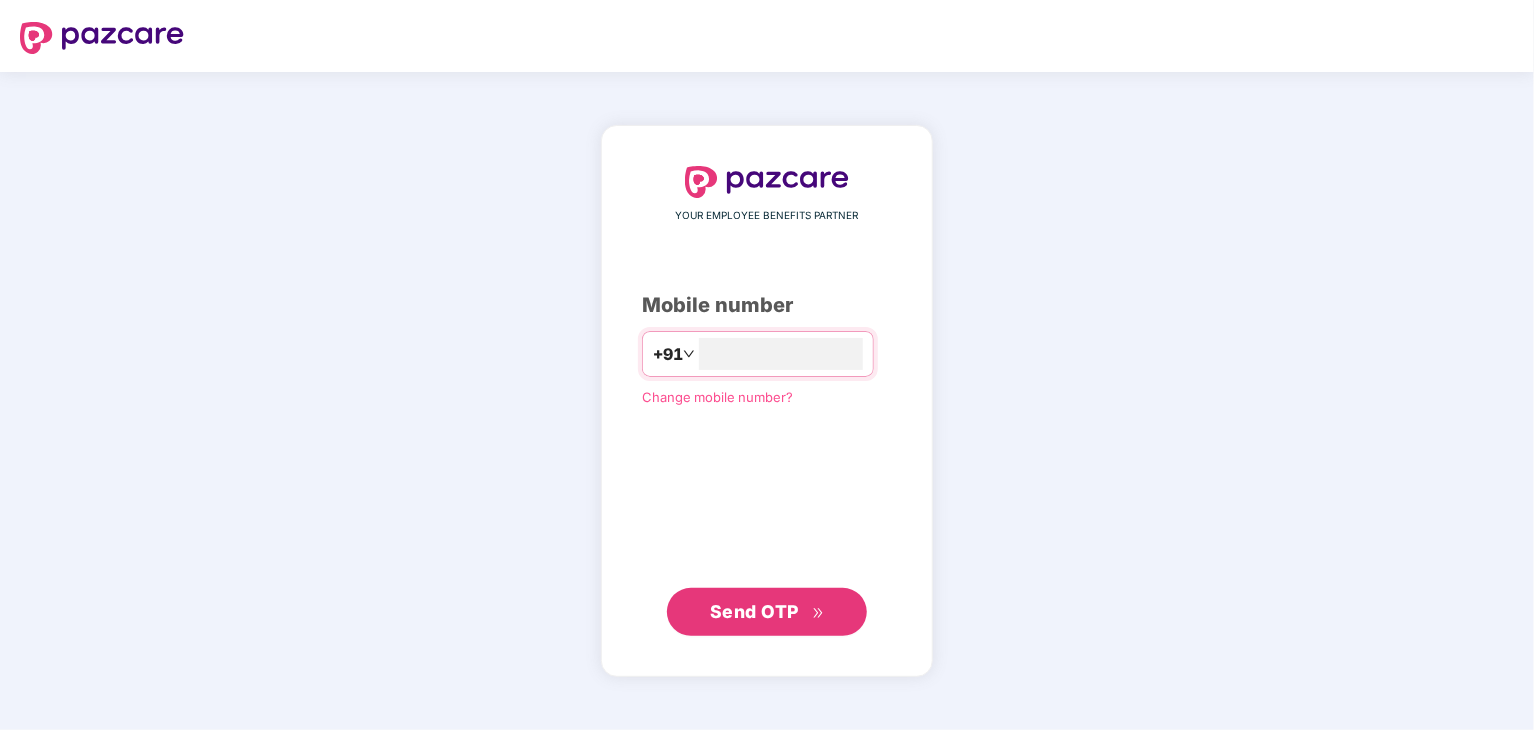 type on "**********" 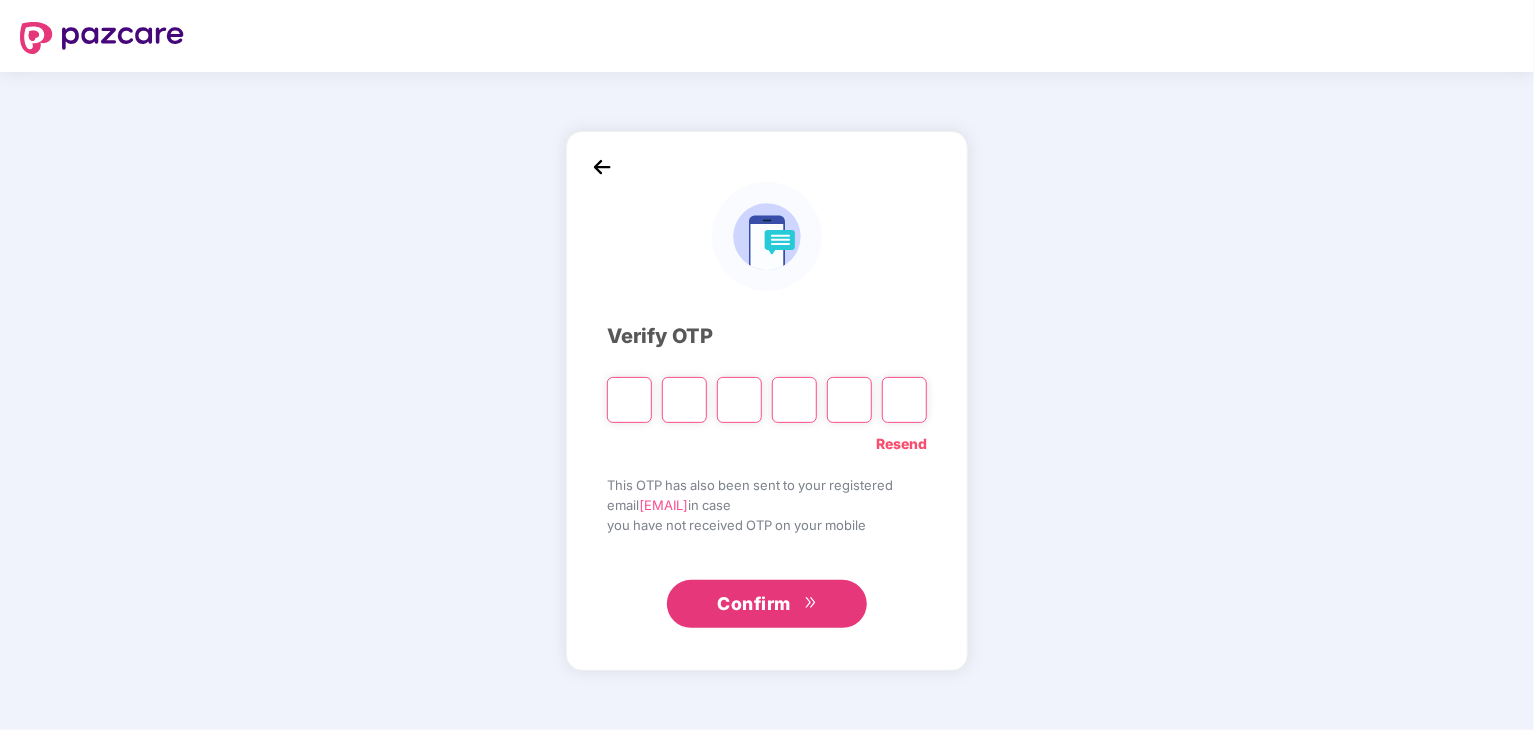 type on "*" 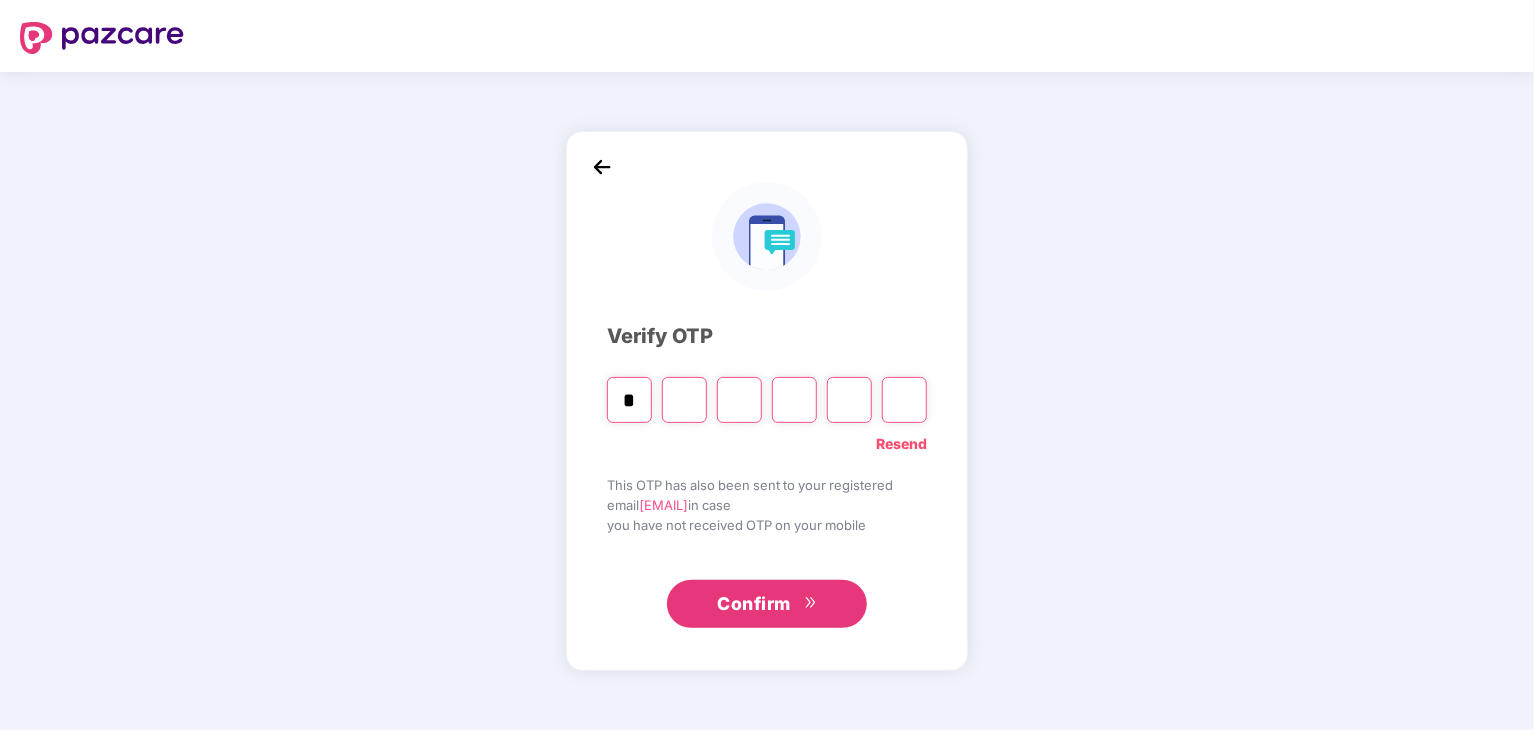 type on "*" 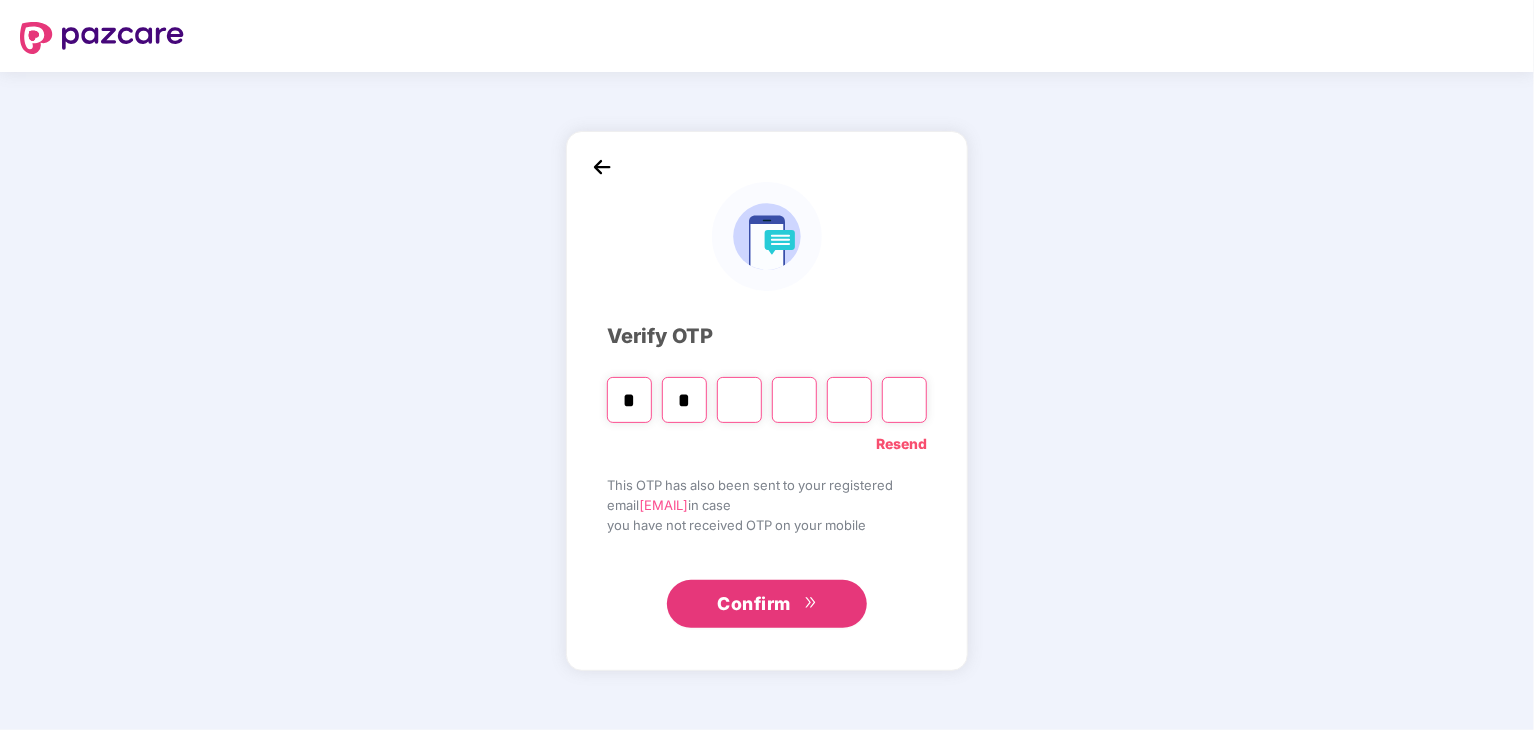 type on "*" 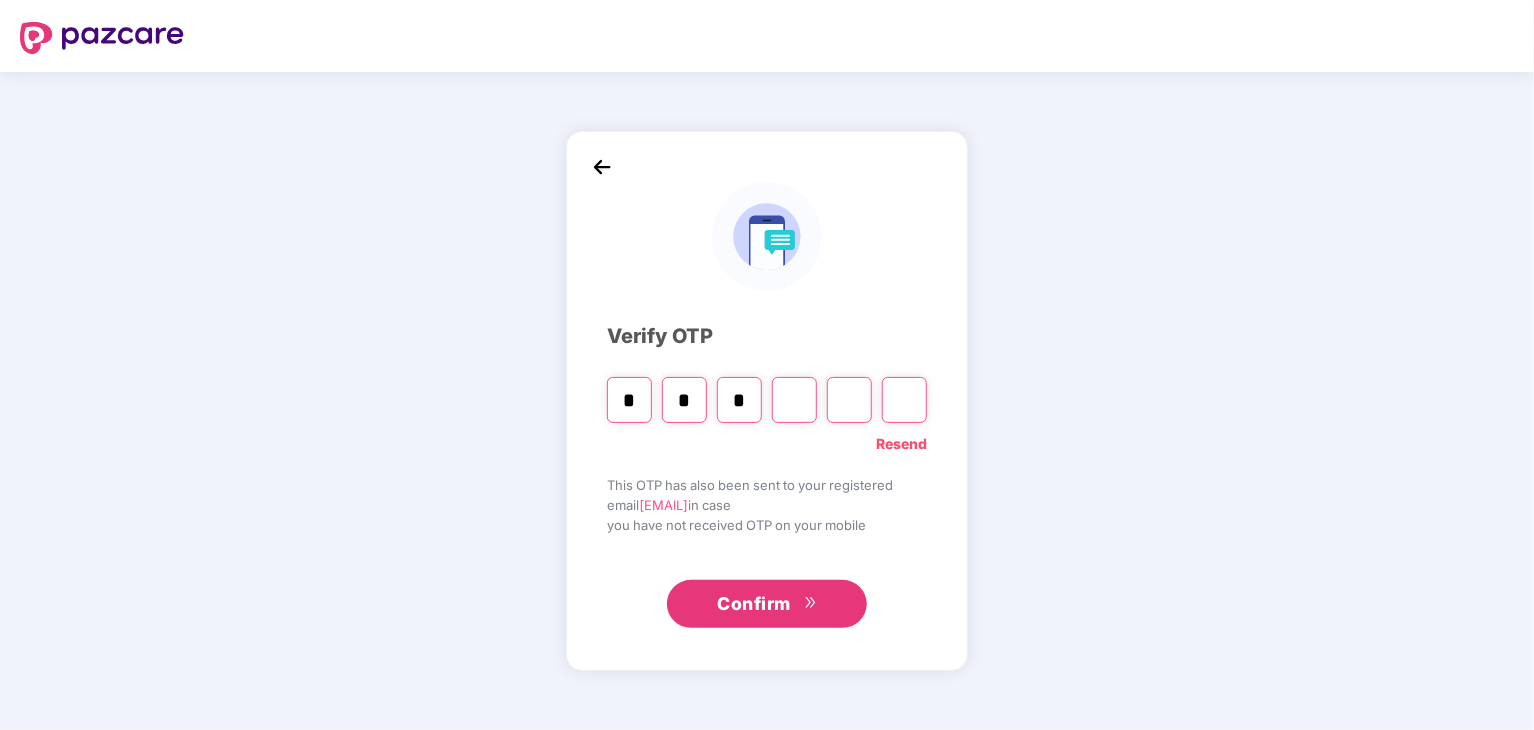 type on "*" 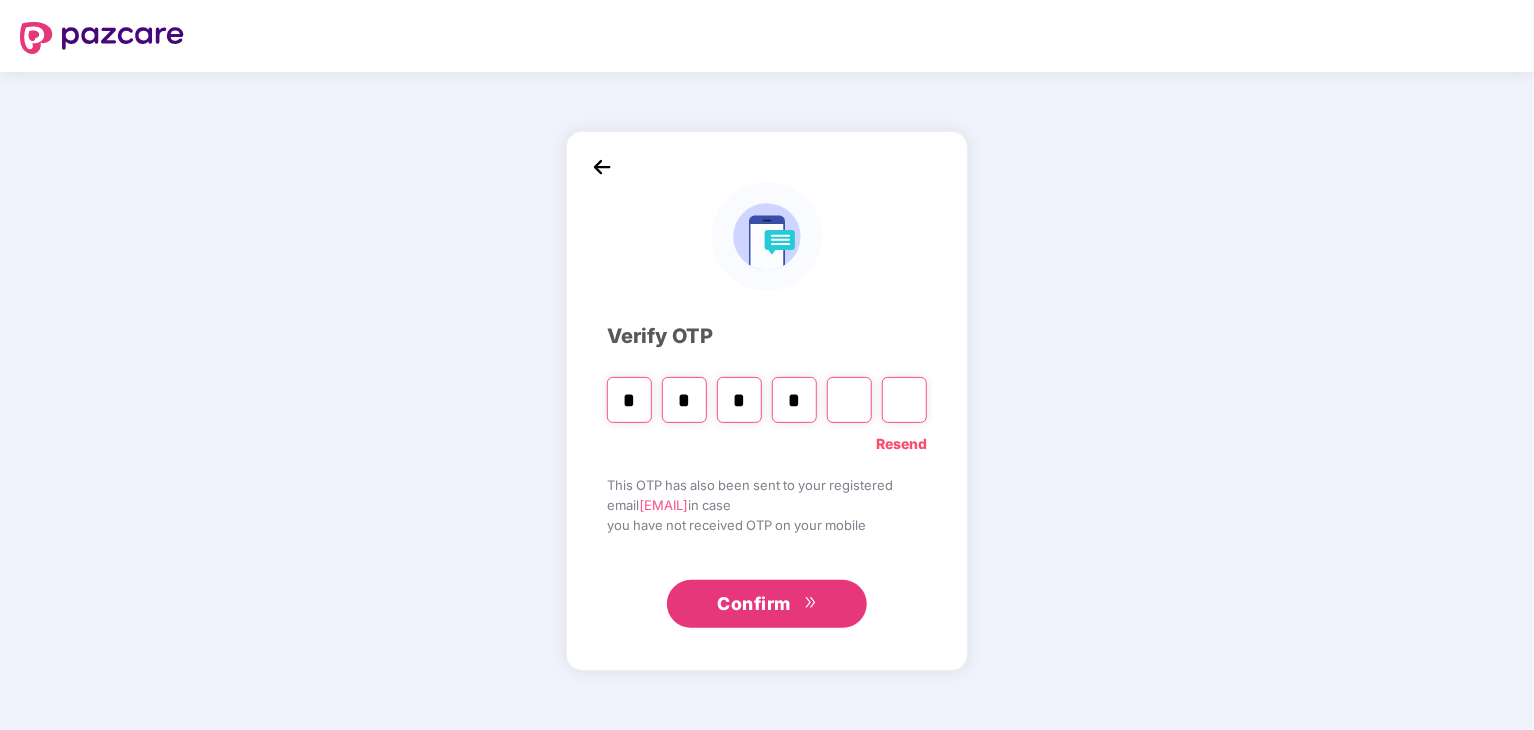 type on "*" 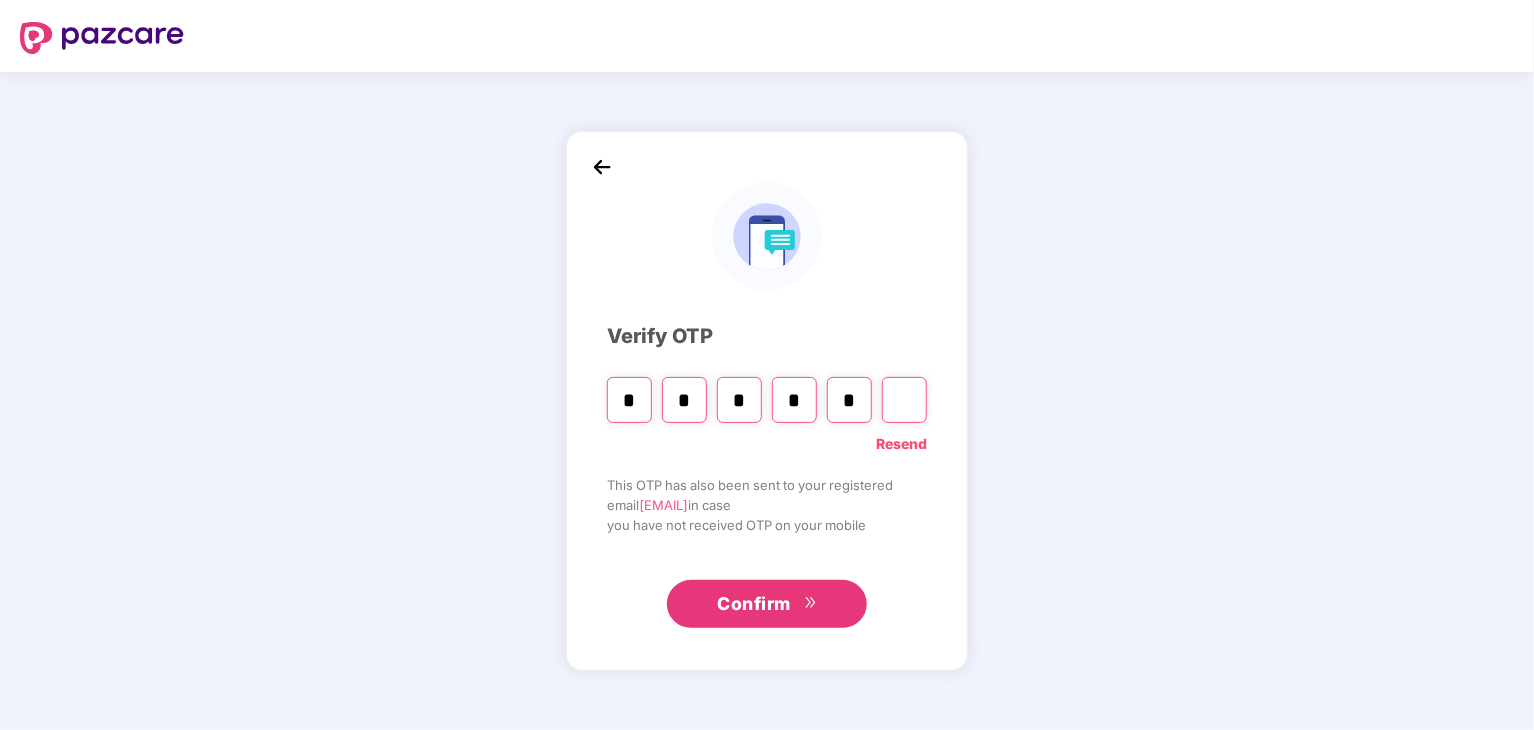 type on "*" 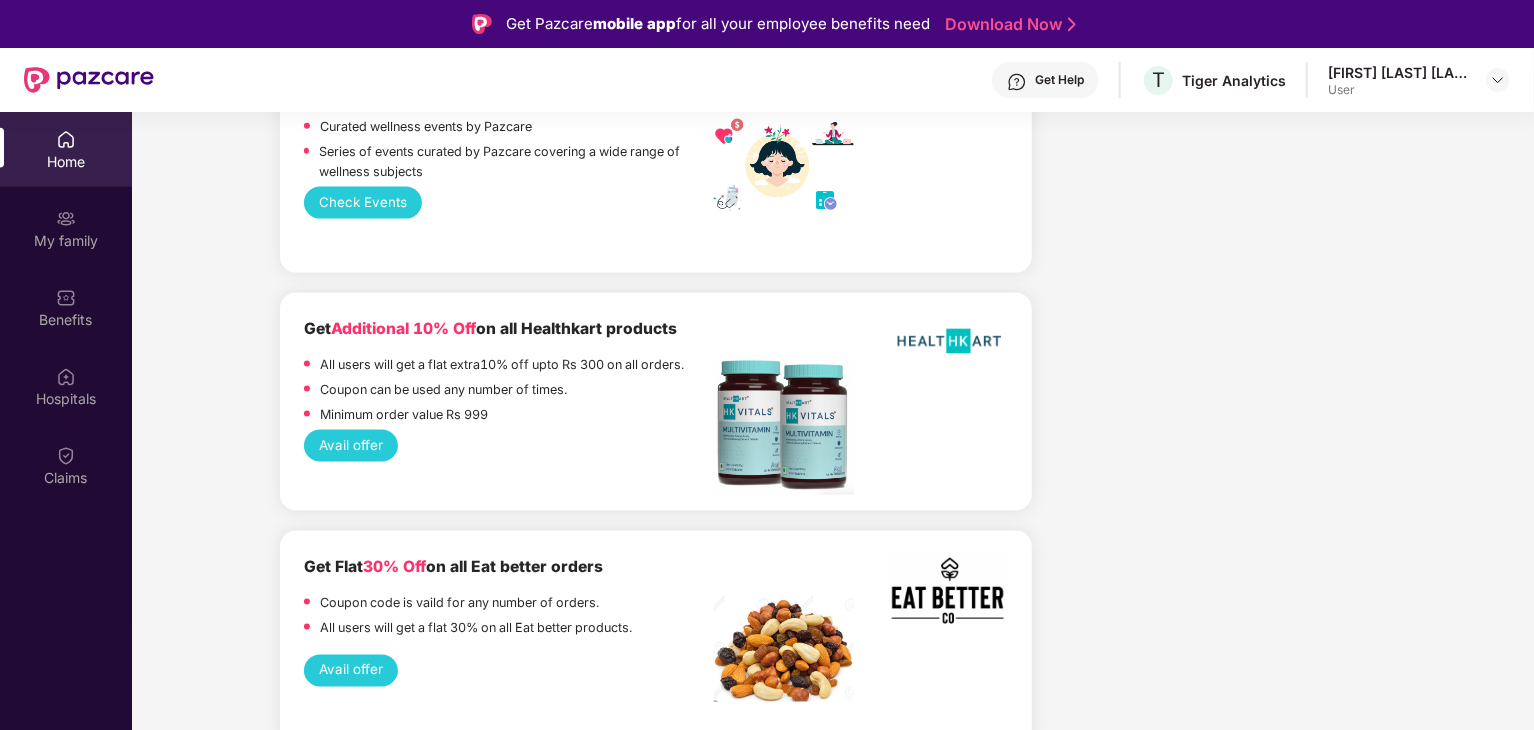 scroll, scrollTop: 1440, scrollLeft: 0, axis: vertical 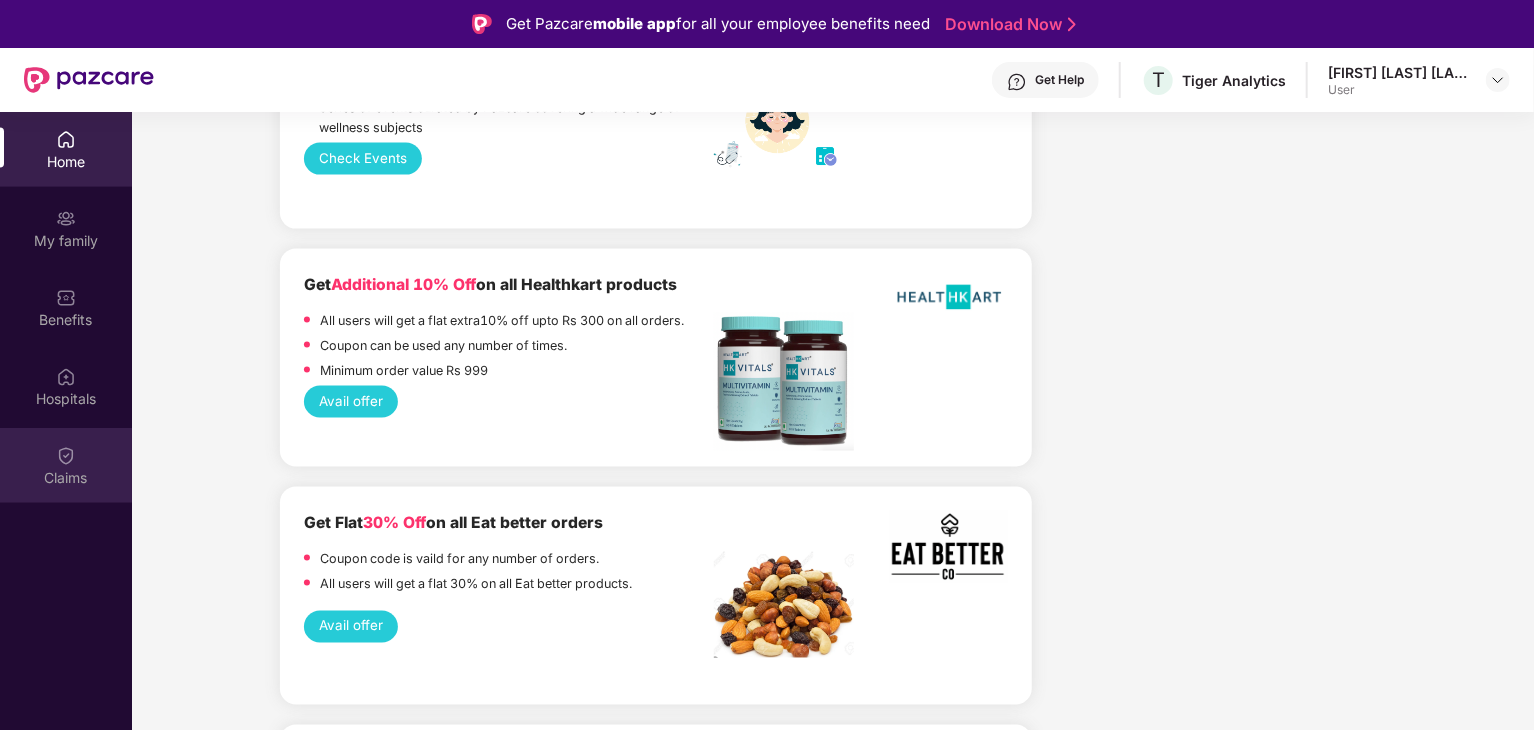 click on "Claims" at bounding box center [66, 478] 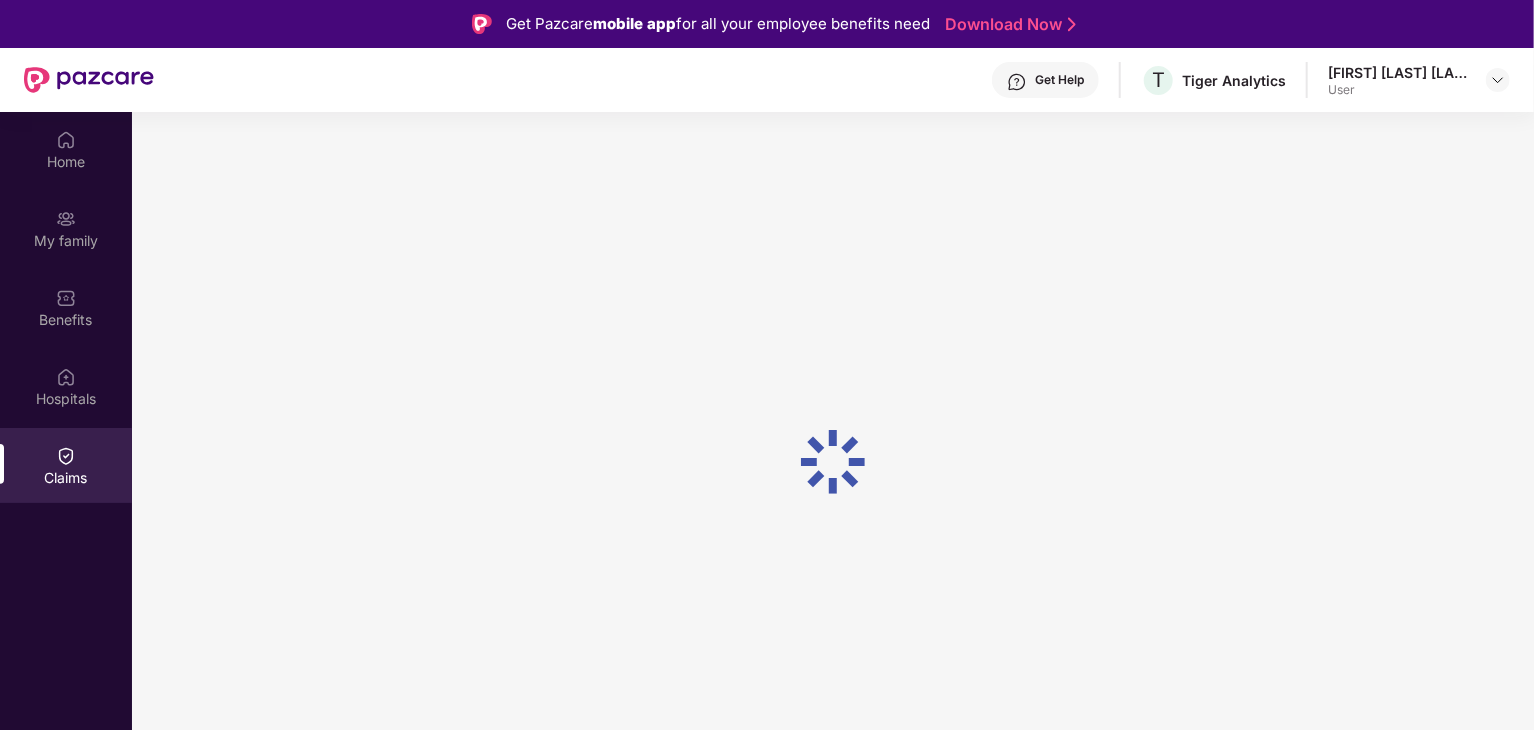 scroll, scrollTop: 0, scrollLeft: 0, axis: both 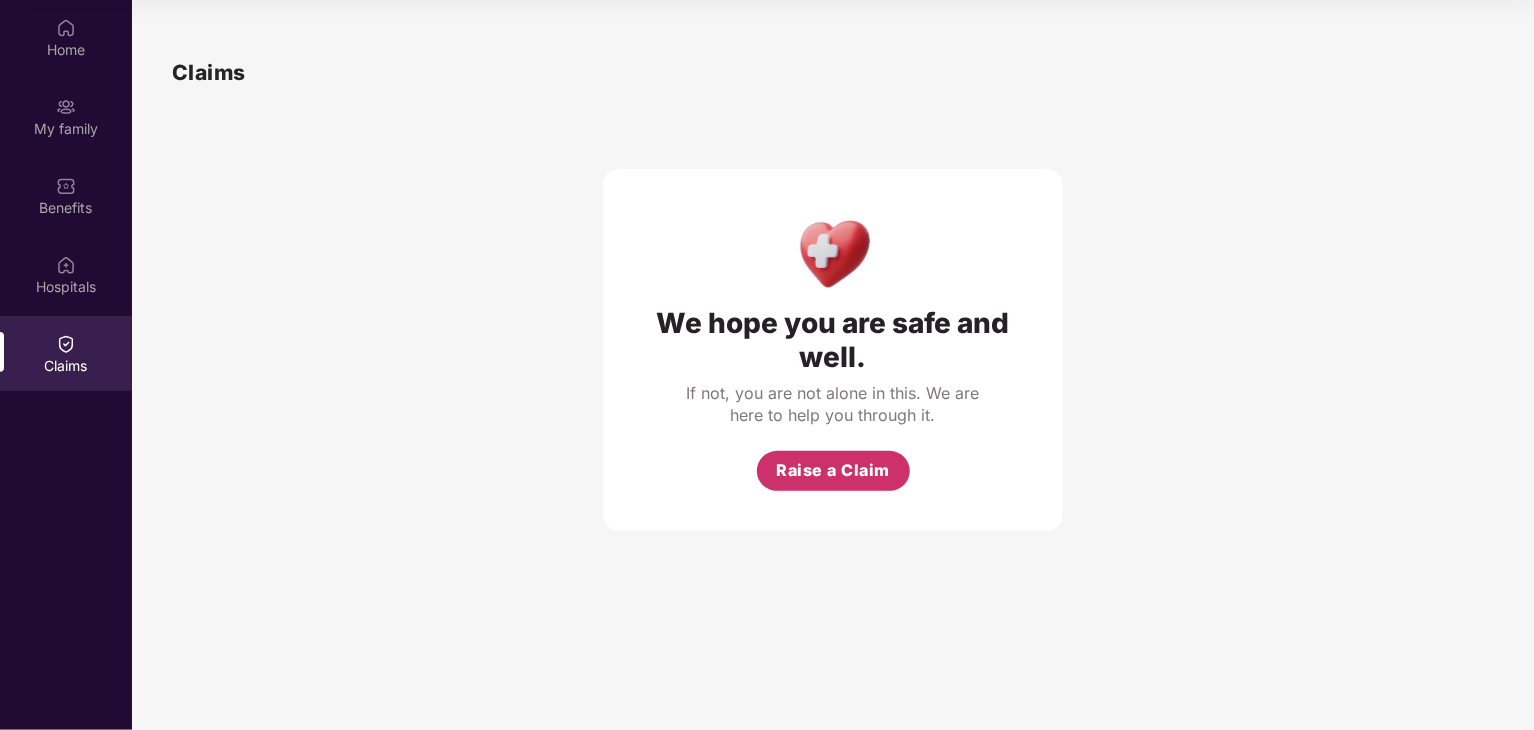 click on "Raise a Claim" at bounding box center [833, 471] 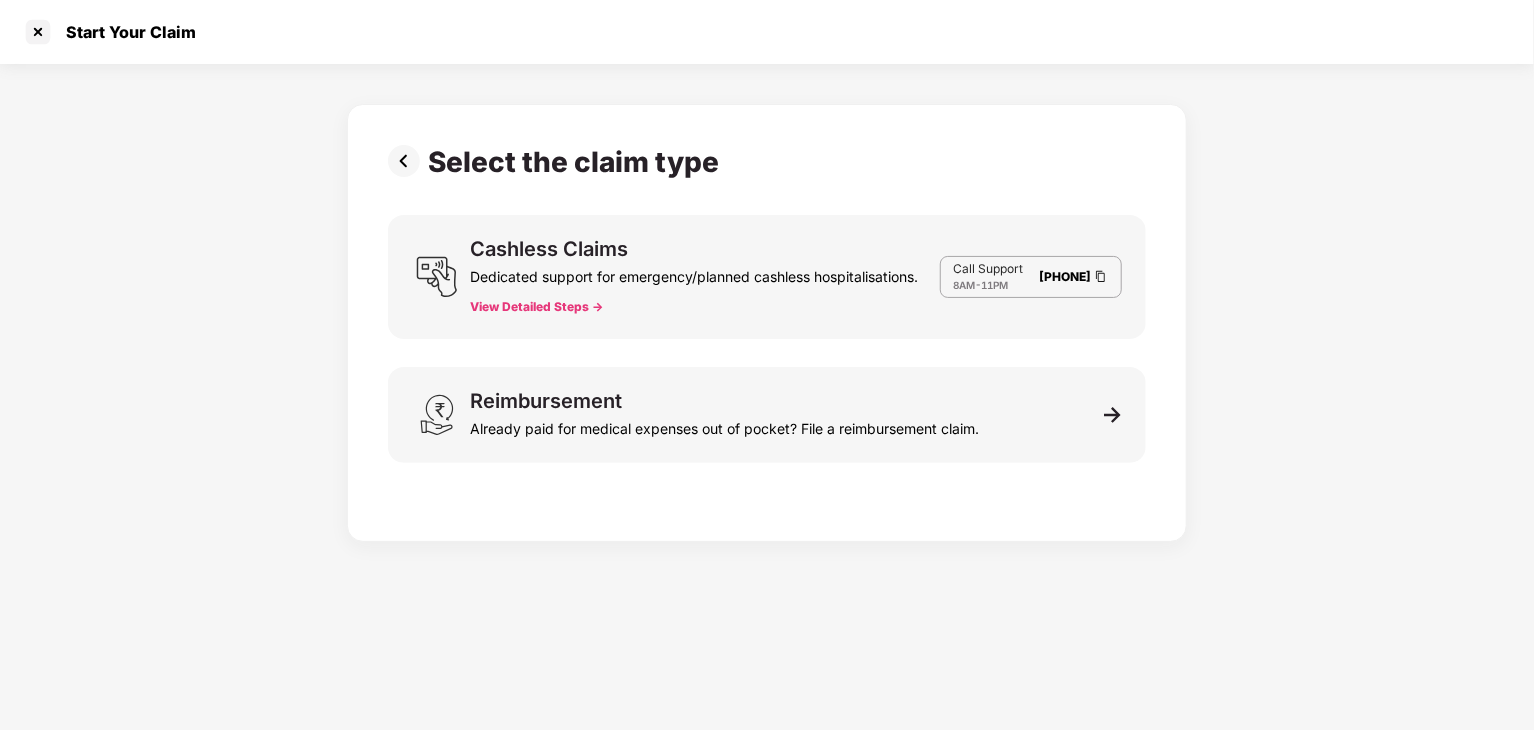 scroll, scrollTop: 48, scrollLeft: 0, axis: vertical 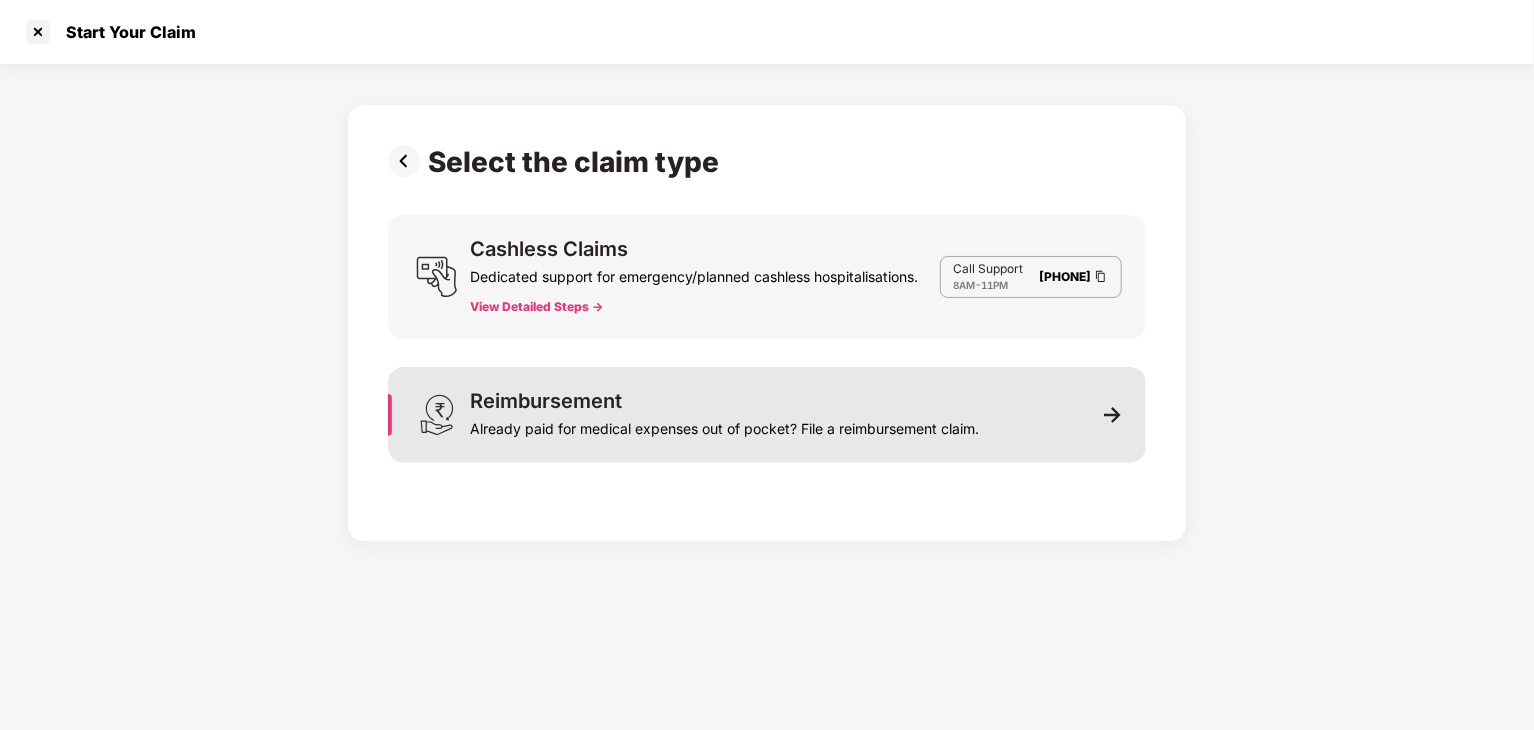 click on "Reimbursement Already paid for medical expenses out of pocket? File a reimbursement claim." at bounding box center (724, 415) 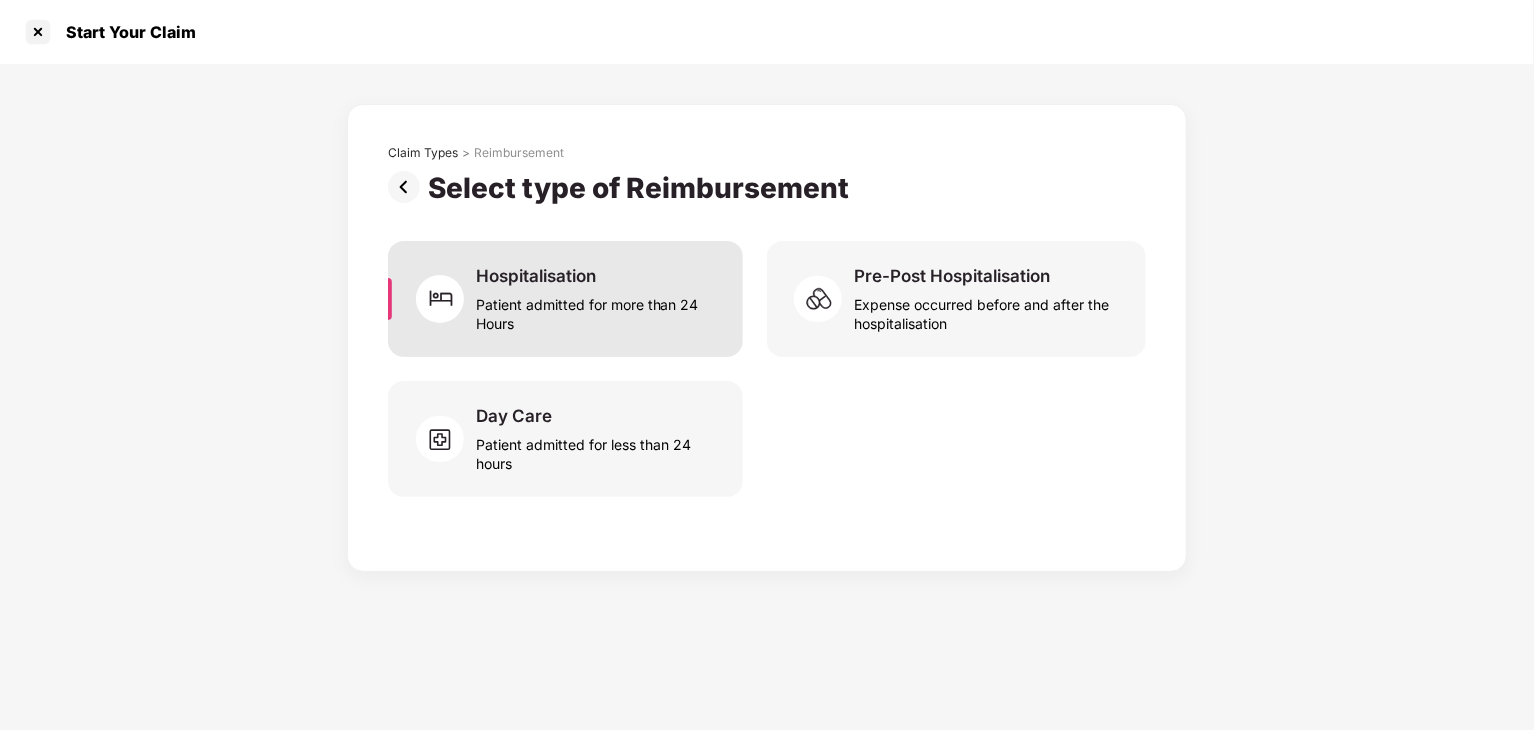 click on "Patient admitted for more than 24 Hours" at bounding box center [597, 310] 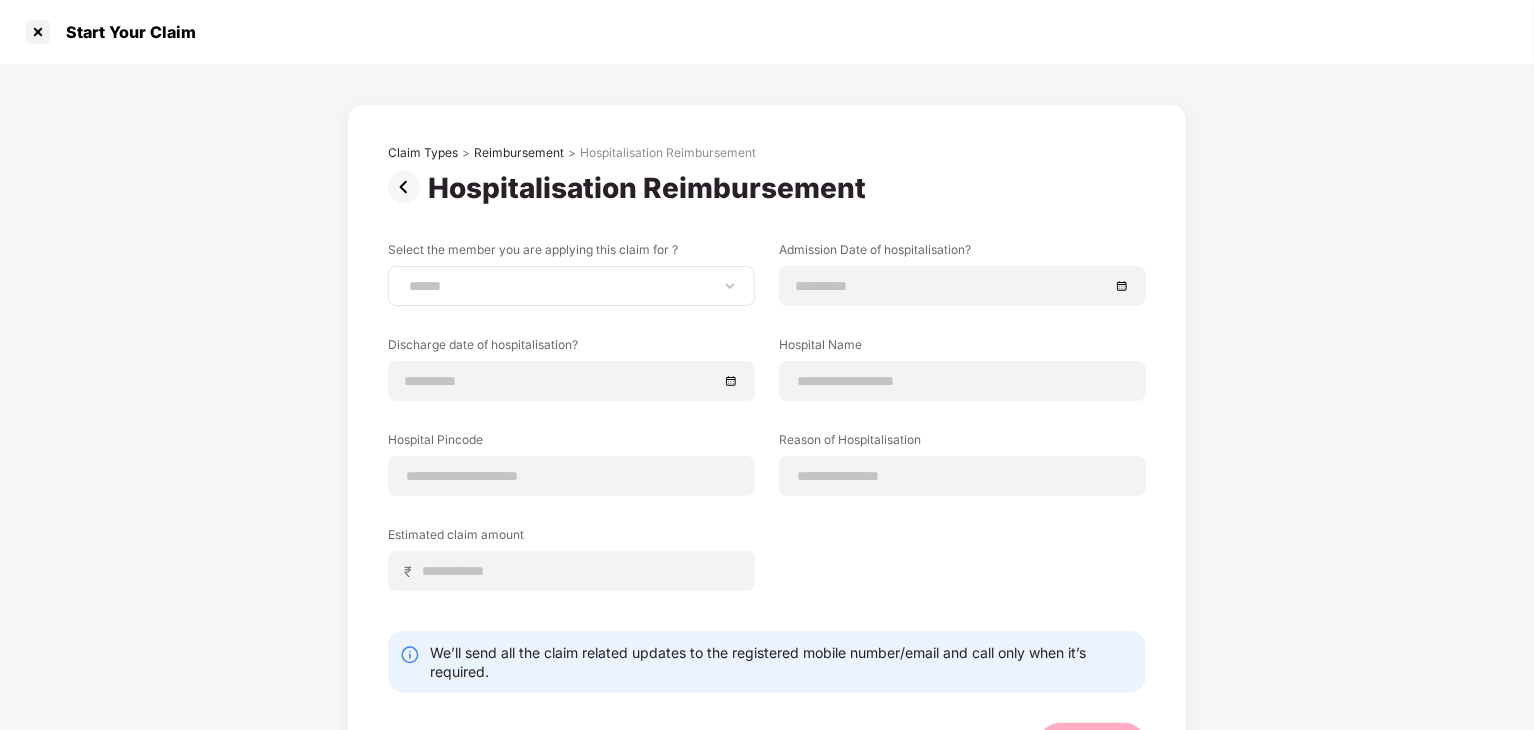 click on "**********" at bounding box center [571, 286] 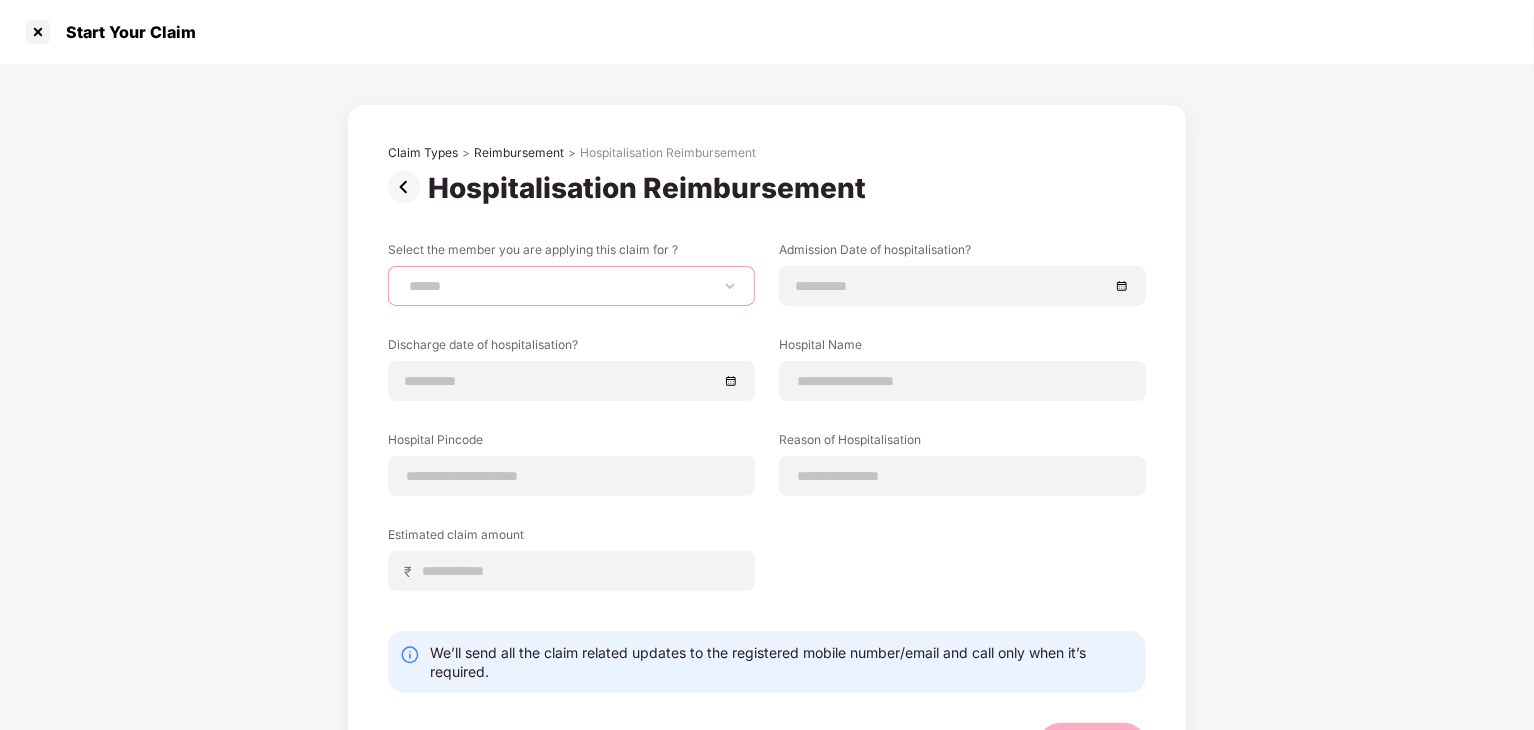 click on "**********" at bounding box center [571, 286] 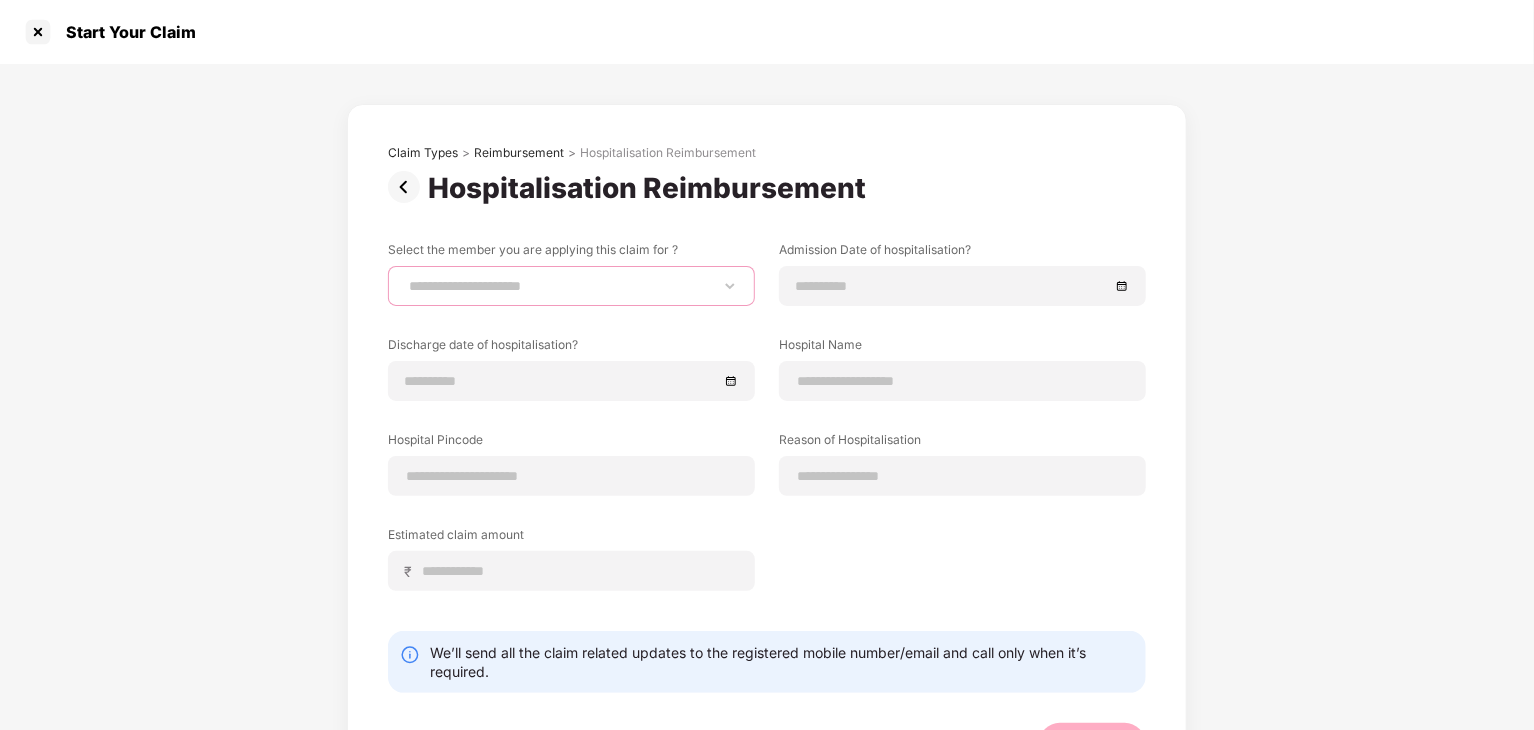 click on "**********" at bounding box center (571, 286) 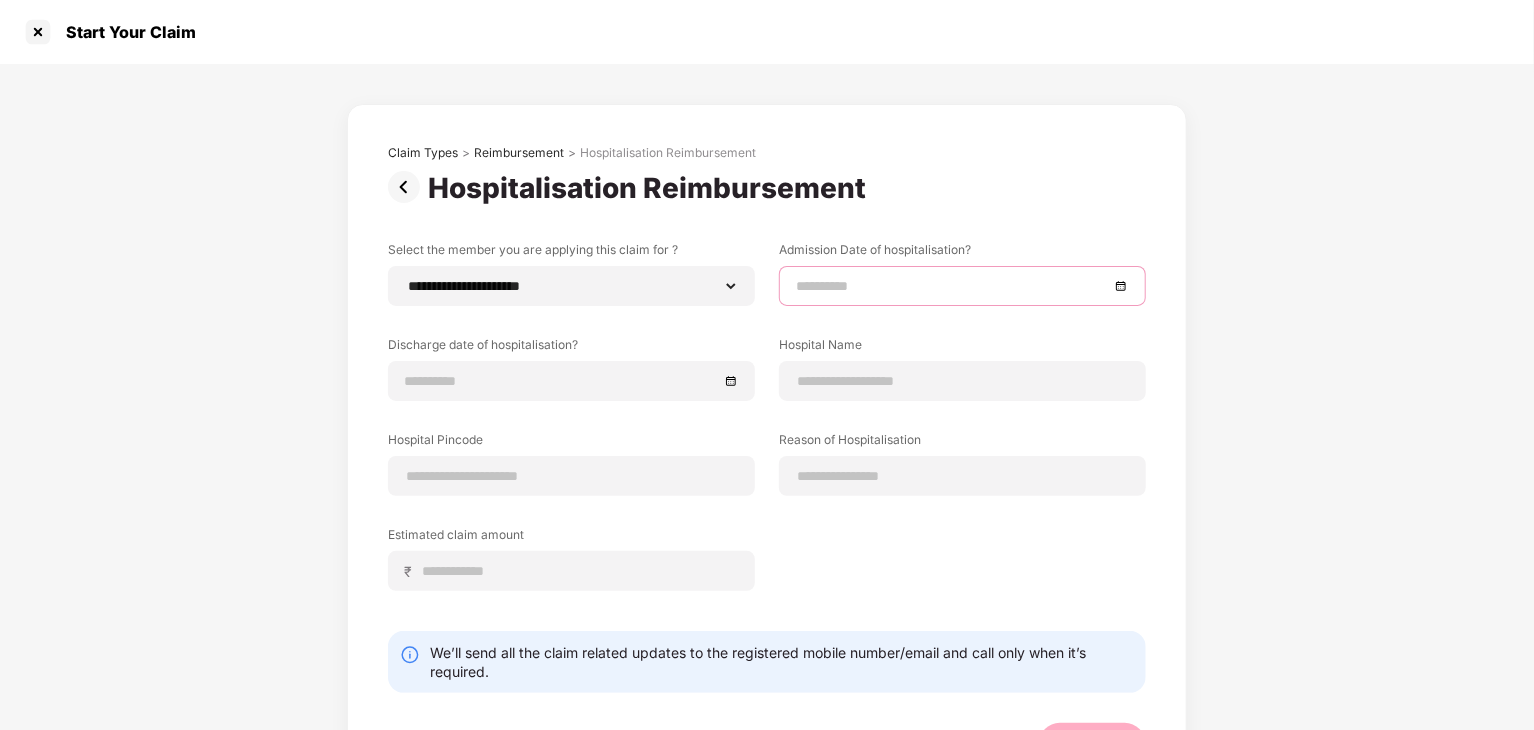 click at bounding box center [952, 286] 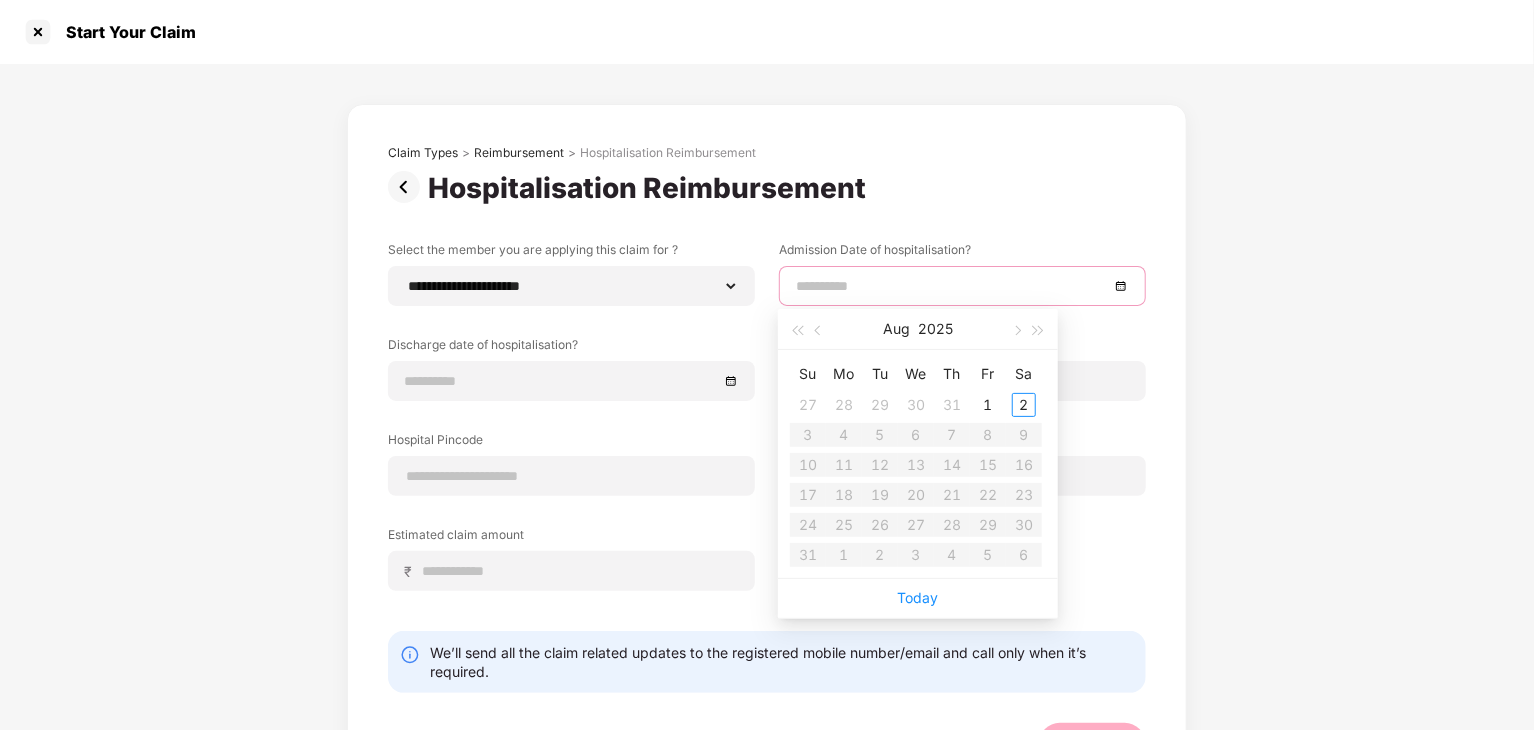 scroll, scrollTop: 86, scrollLeft: 0, axis: vertical 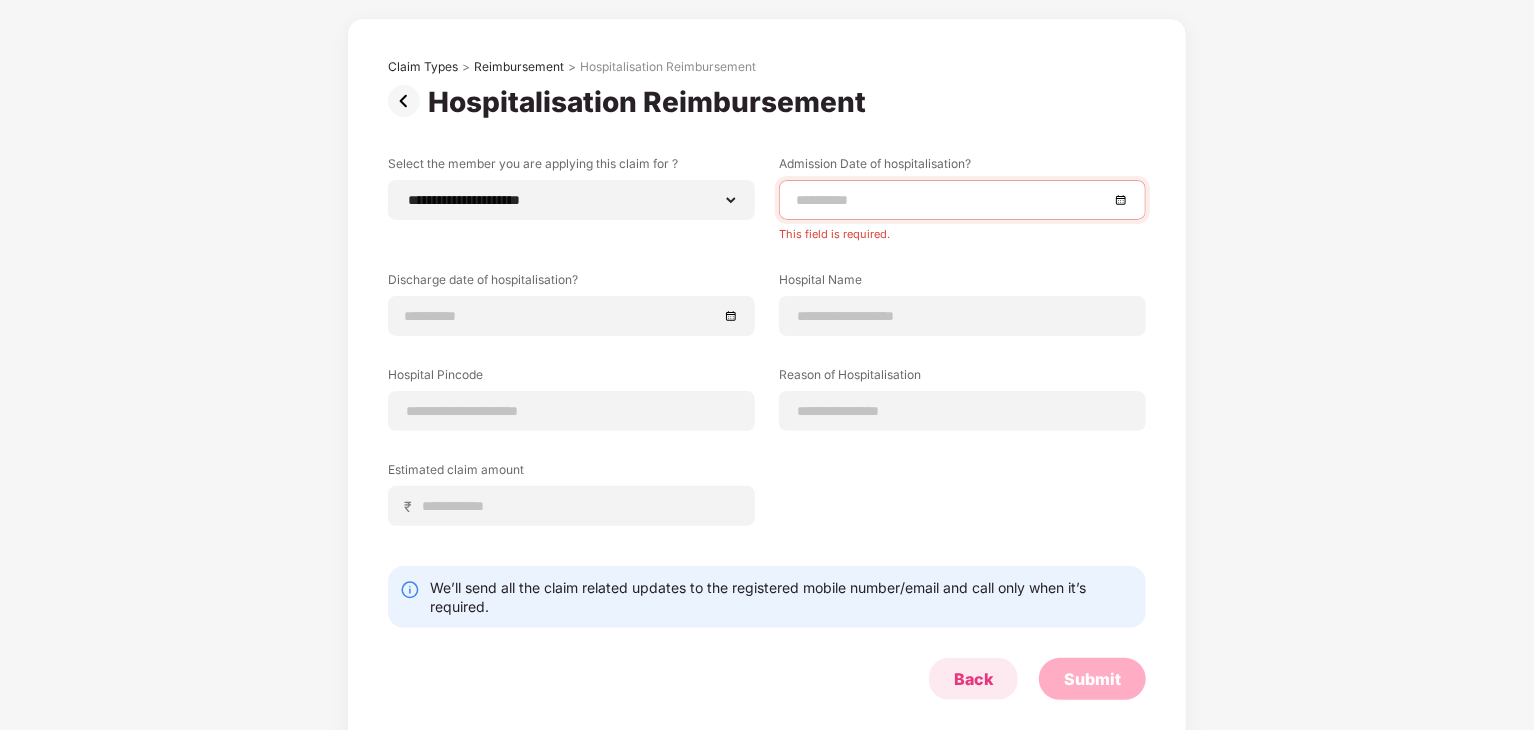 click on "Back" at bounding box center (973, 679) 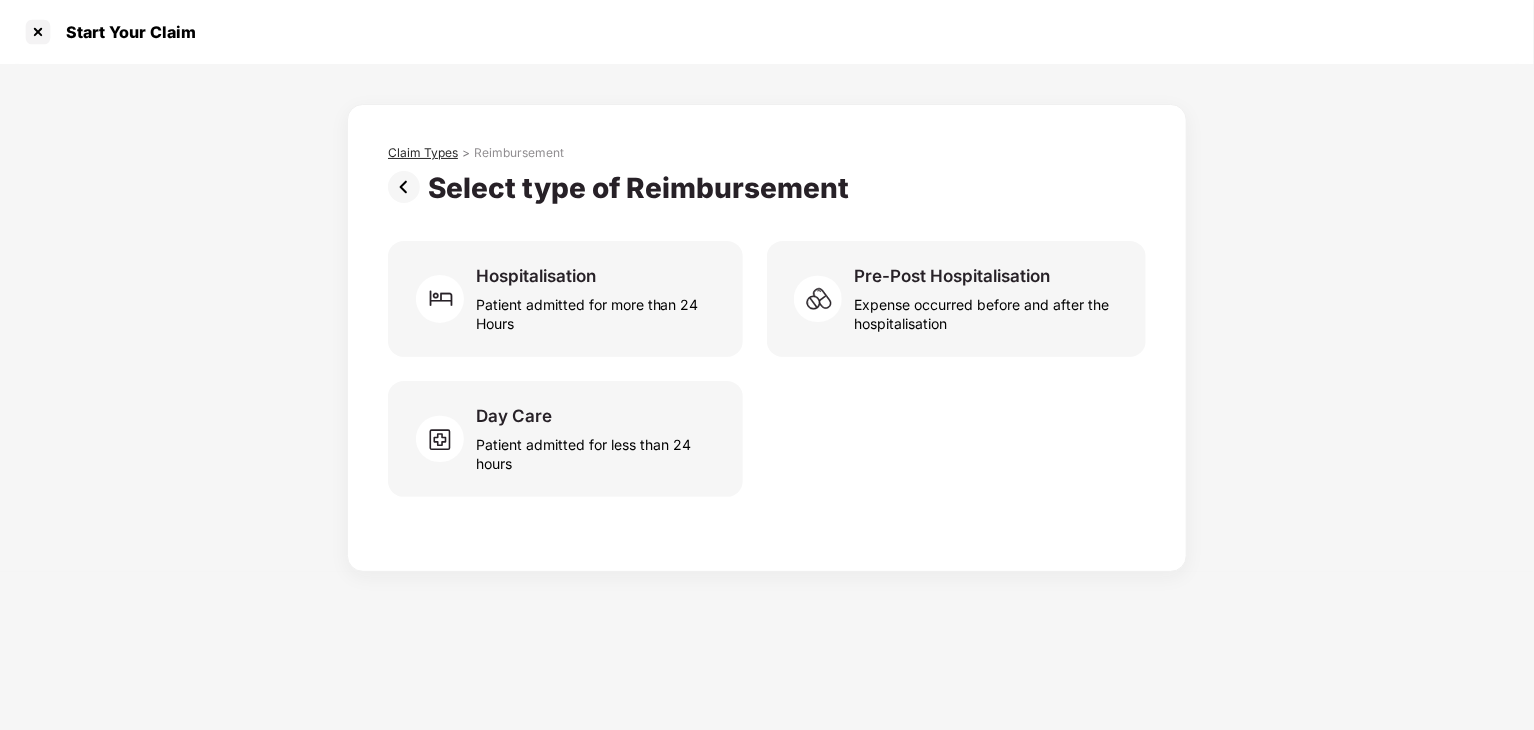 click on "Claim Types" at bounding box center [423, 153] 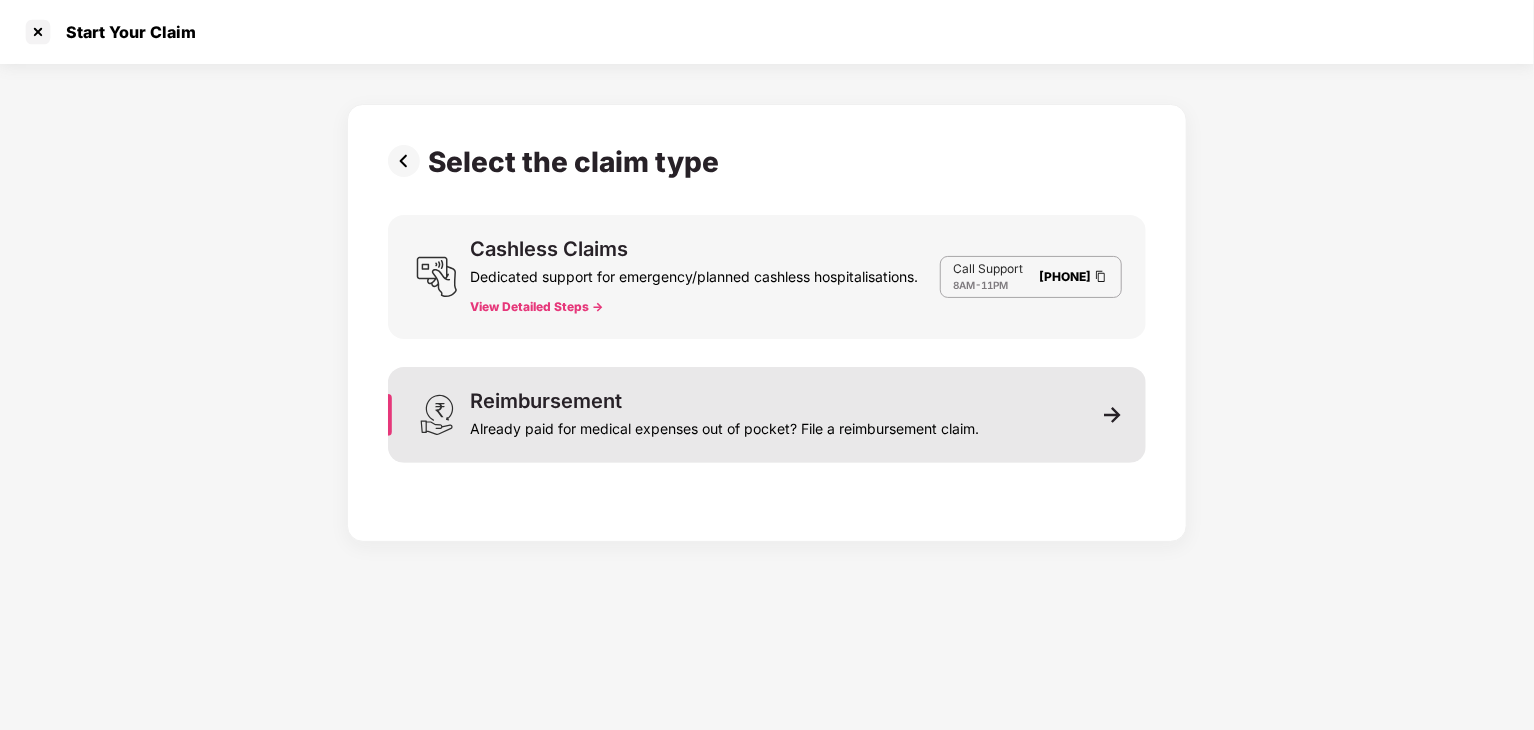 click on "Already paid for medical expenses out of pocket? File a reimbursement claim." at bounding box center (724, 425) 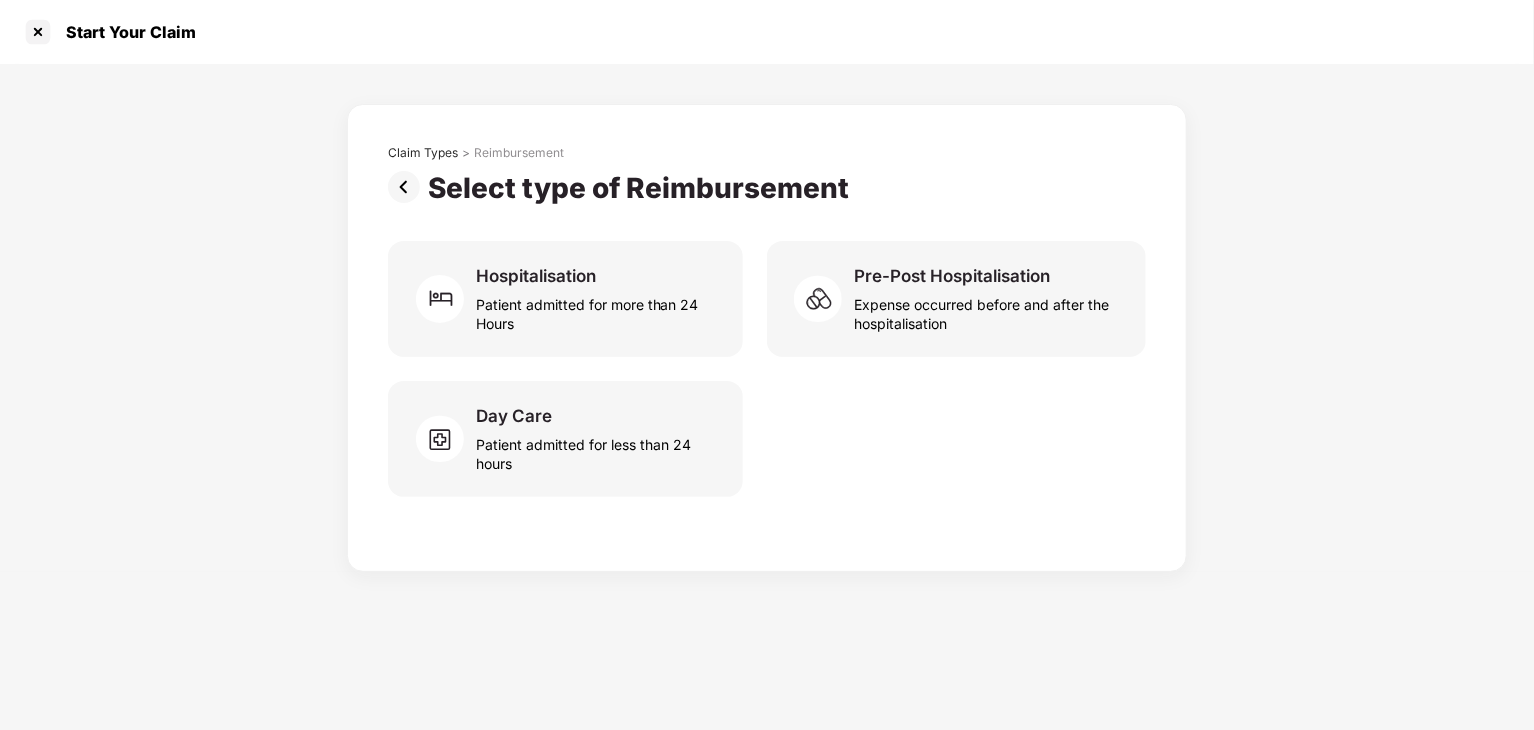 click at bounding box center [408, 187] 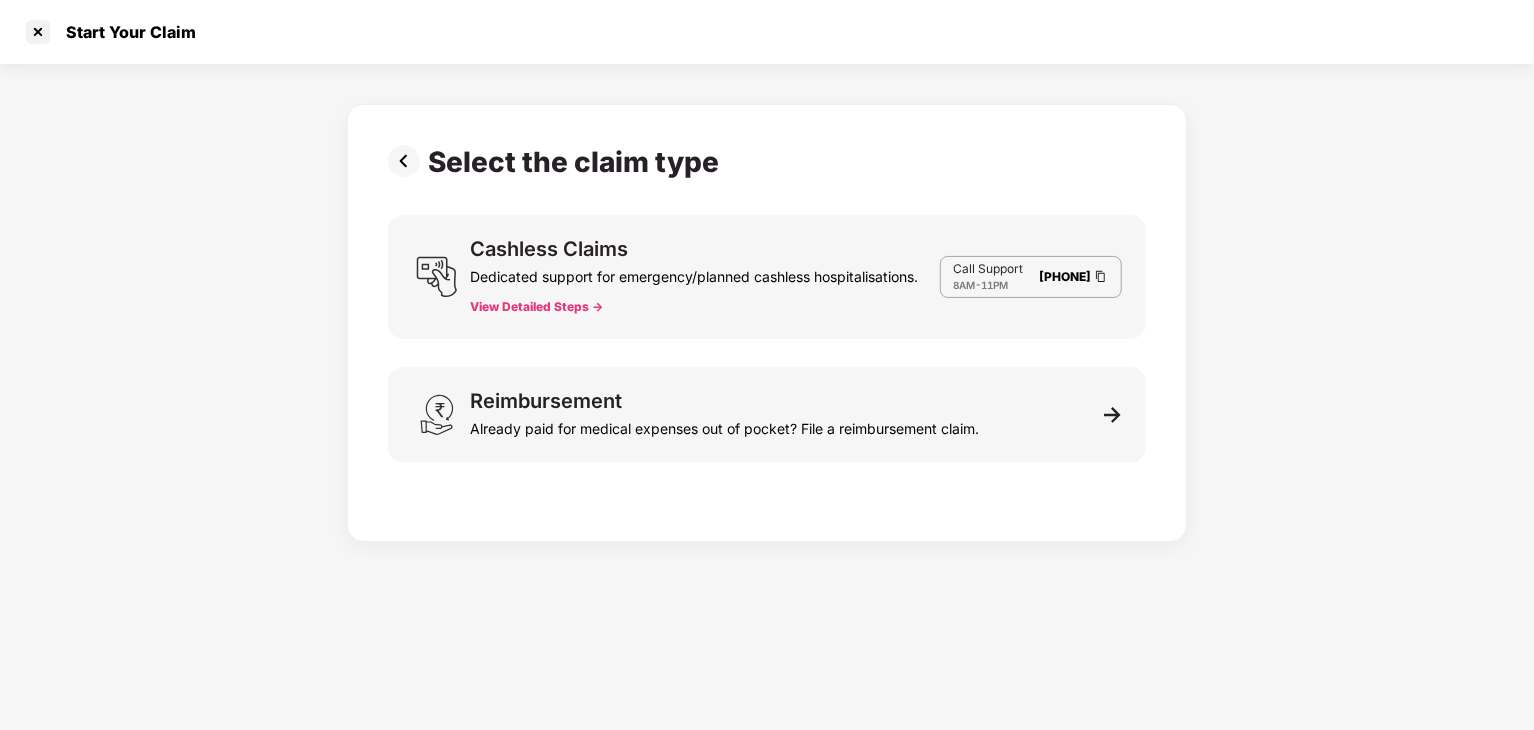 click at bounding box center [408, 161] 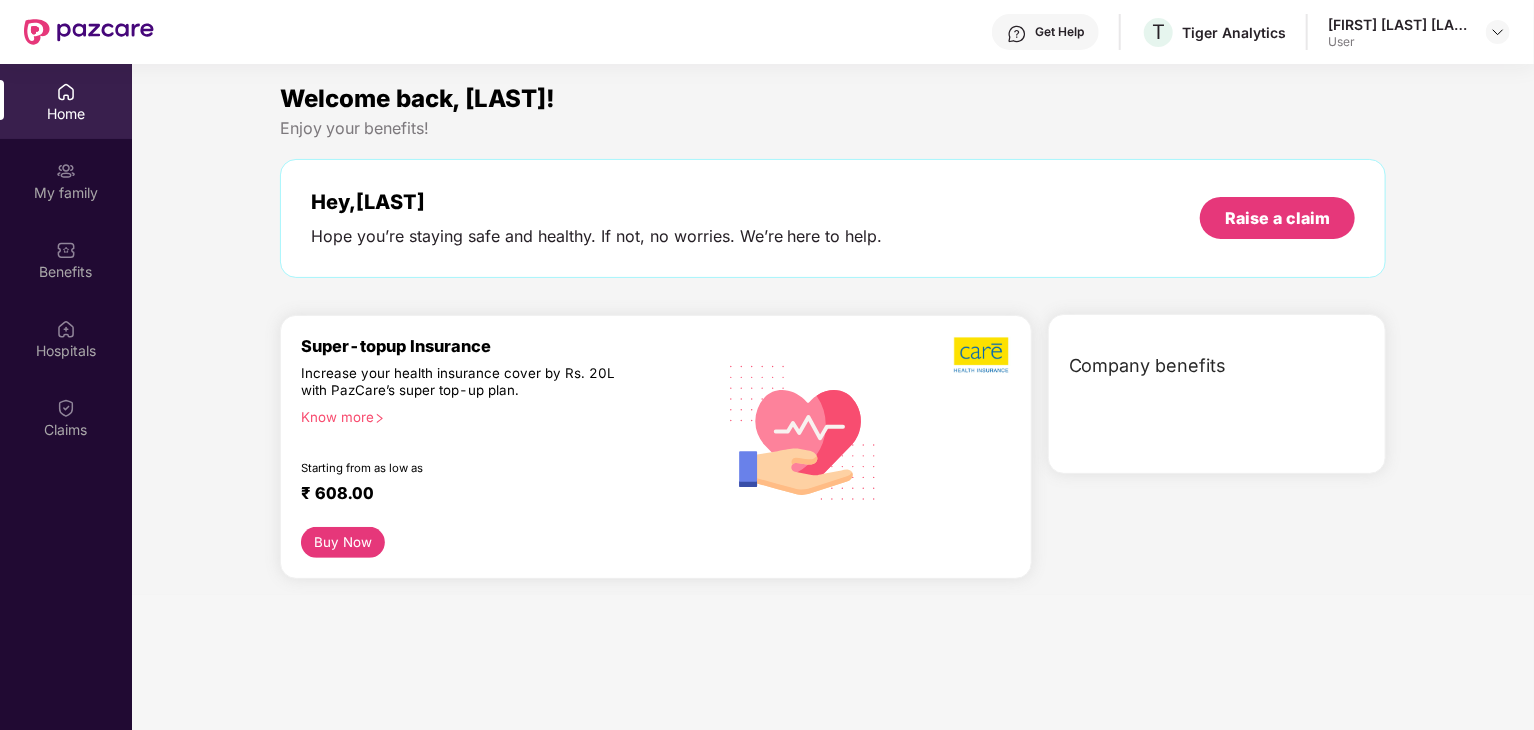 scroll, scrollTop: 112, scrollLeft: 0, axis: vertical 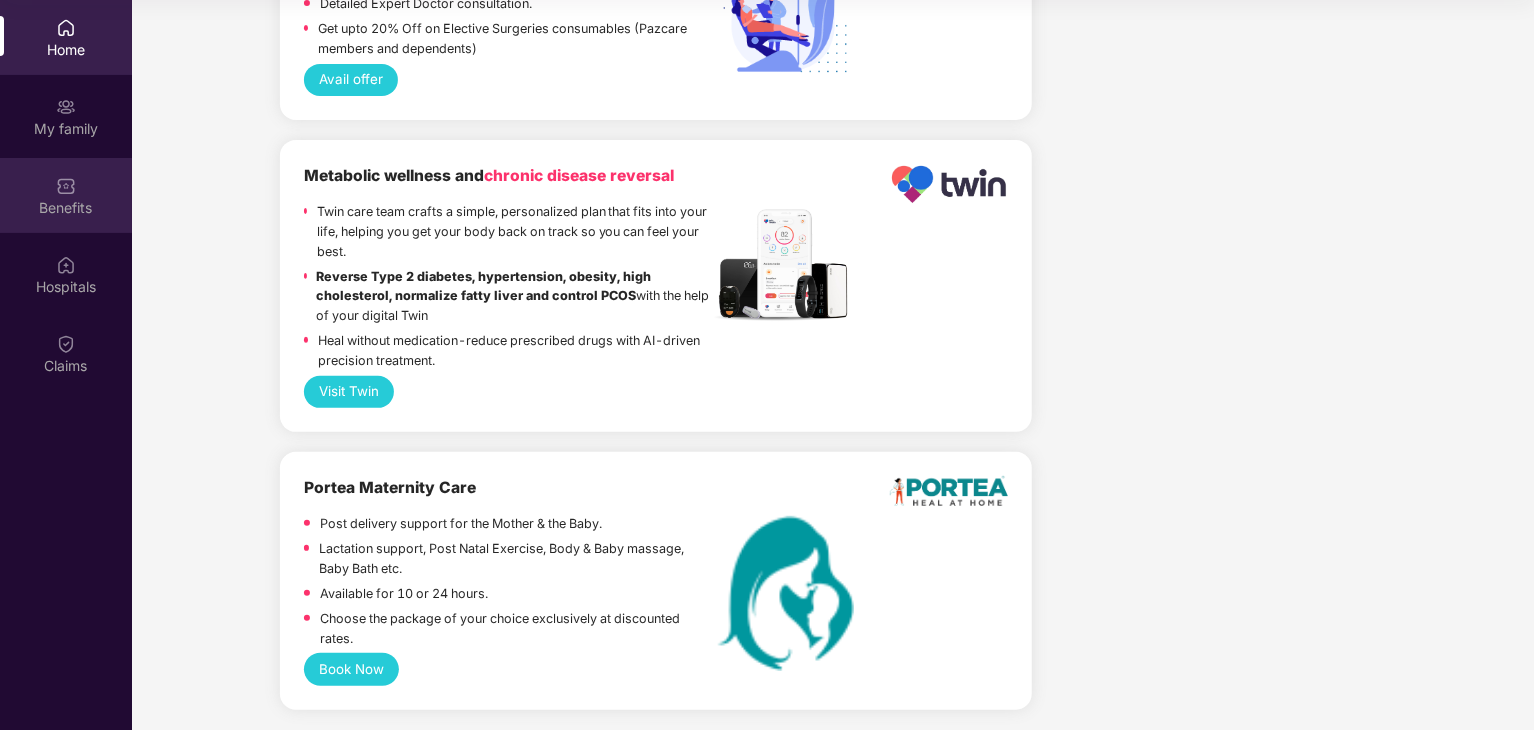 click at bounding box center [66, 185] 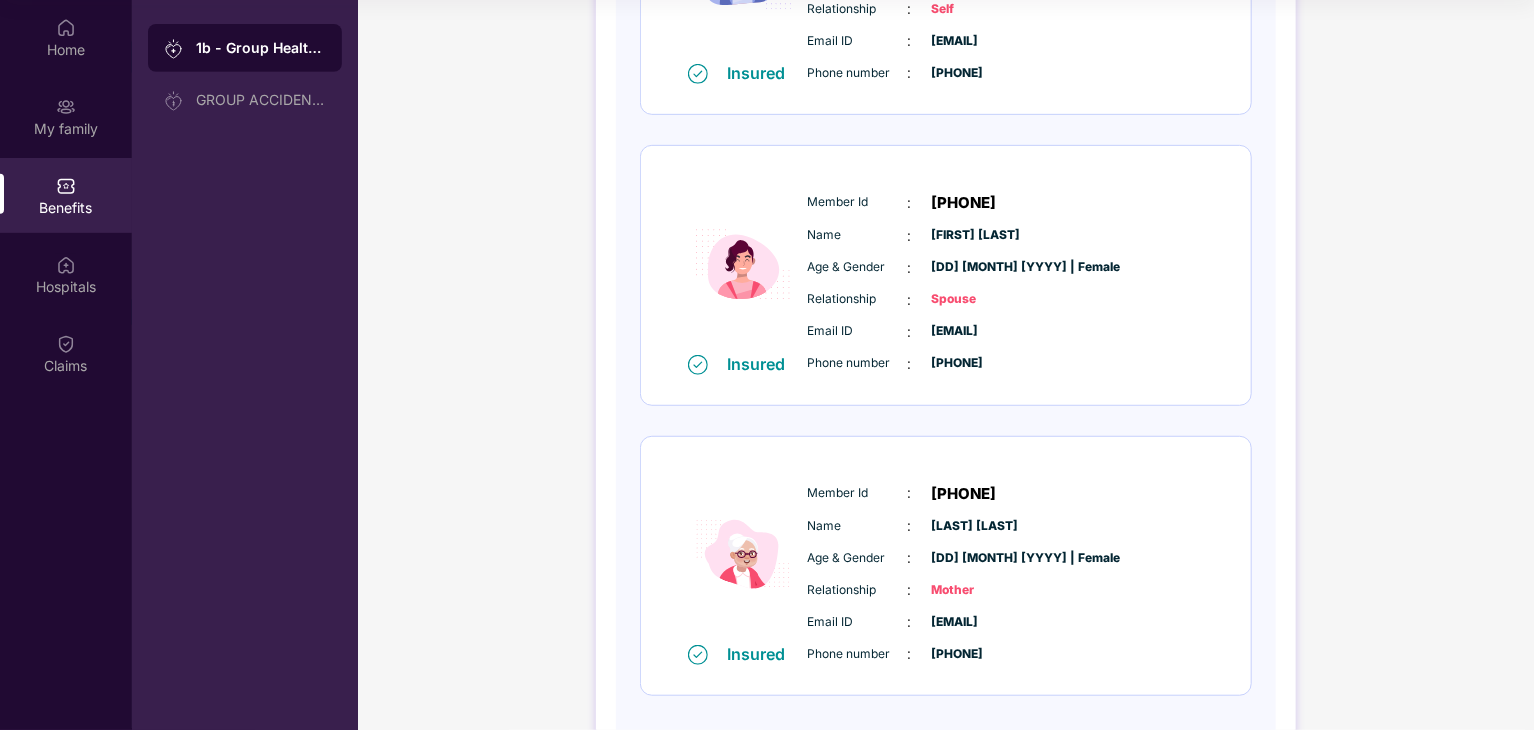 scroll, scrollTop: 439, scrollLeft: 0, axis: vertical 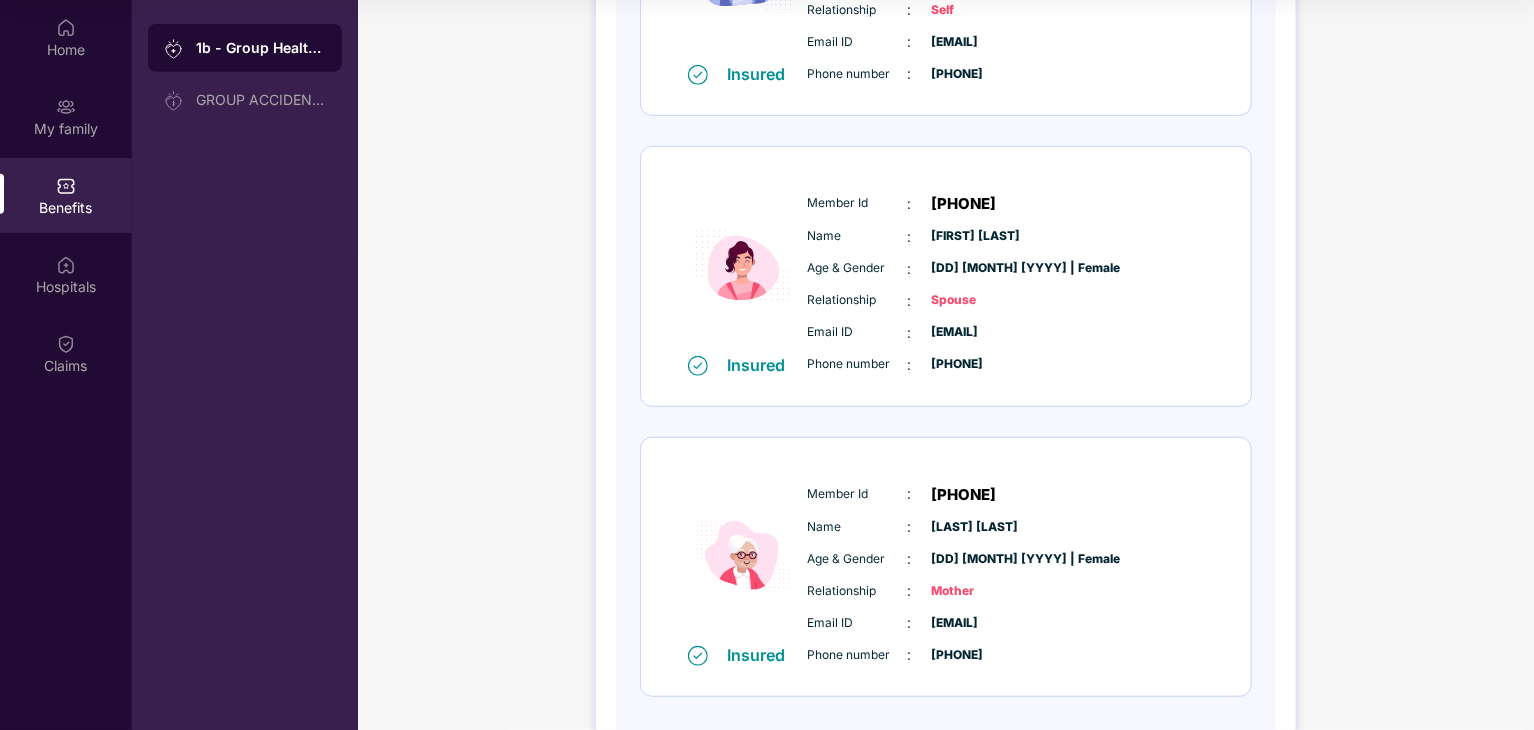click on "Relationship : Spouse" at bounding box center (1006, 301) 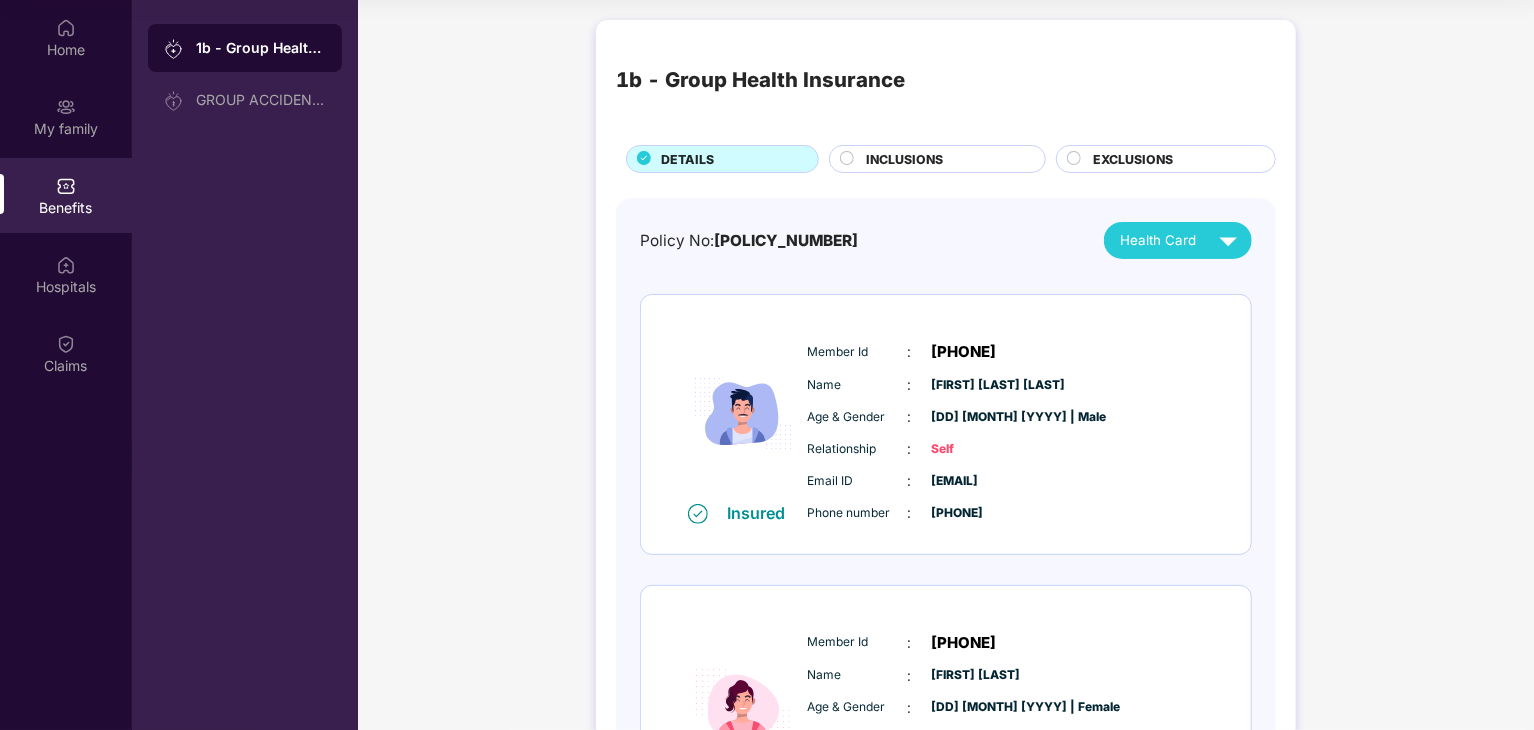 click on "INCLUSIONS" at bounding box center (904, 159) 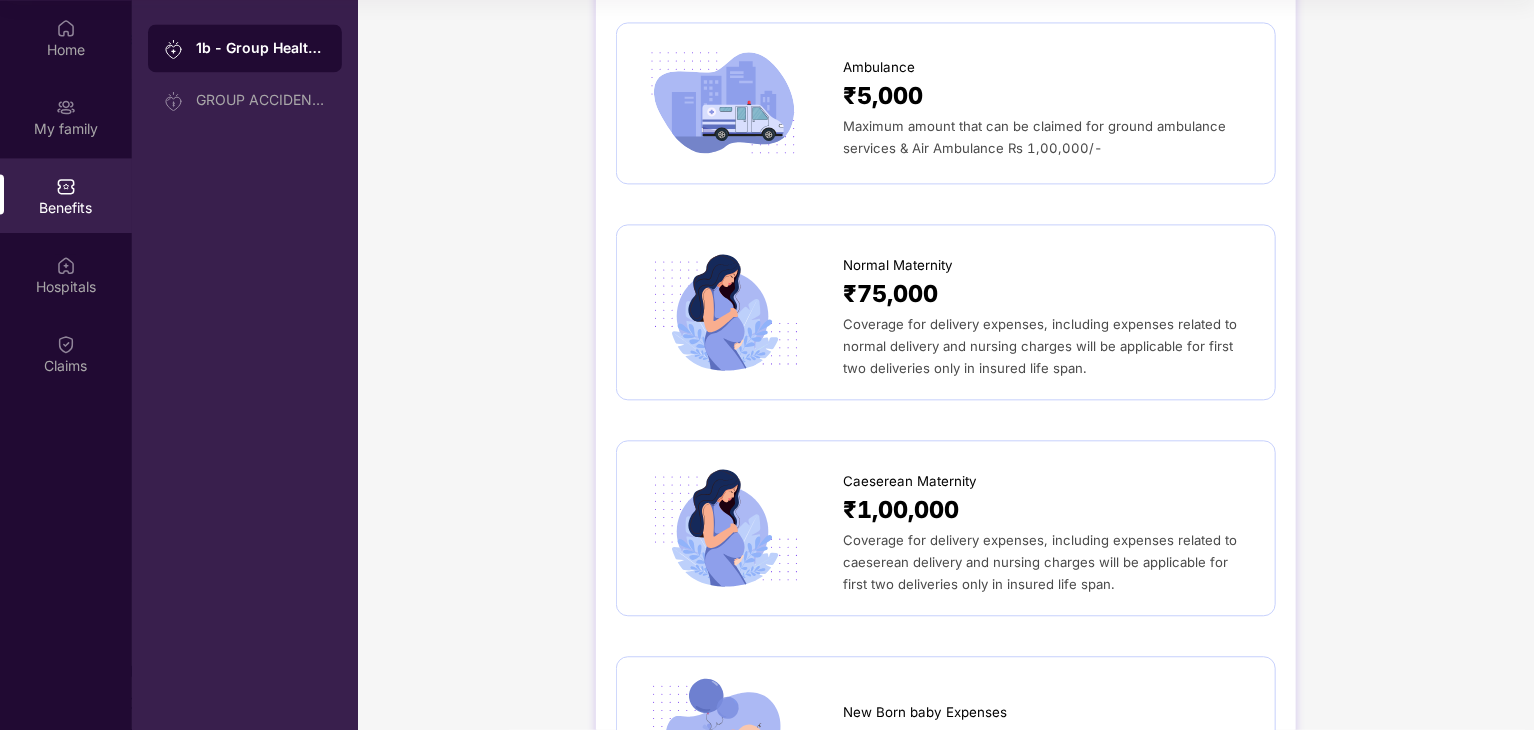 scroll, scrollTop: 2167, scrollLeft: 0, axis: vertical 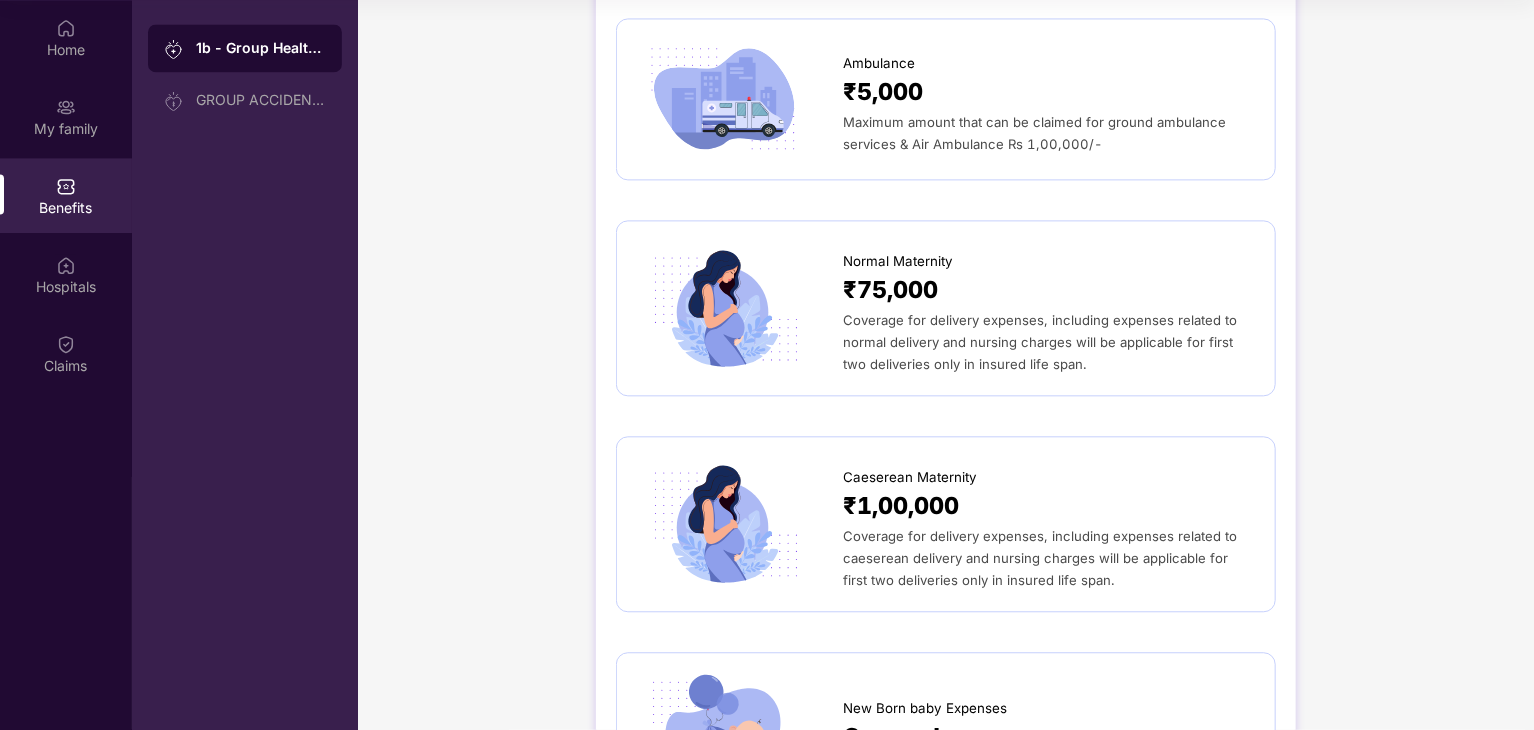 click on "₹1,00,000" at bounding box center [901, 506] 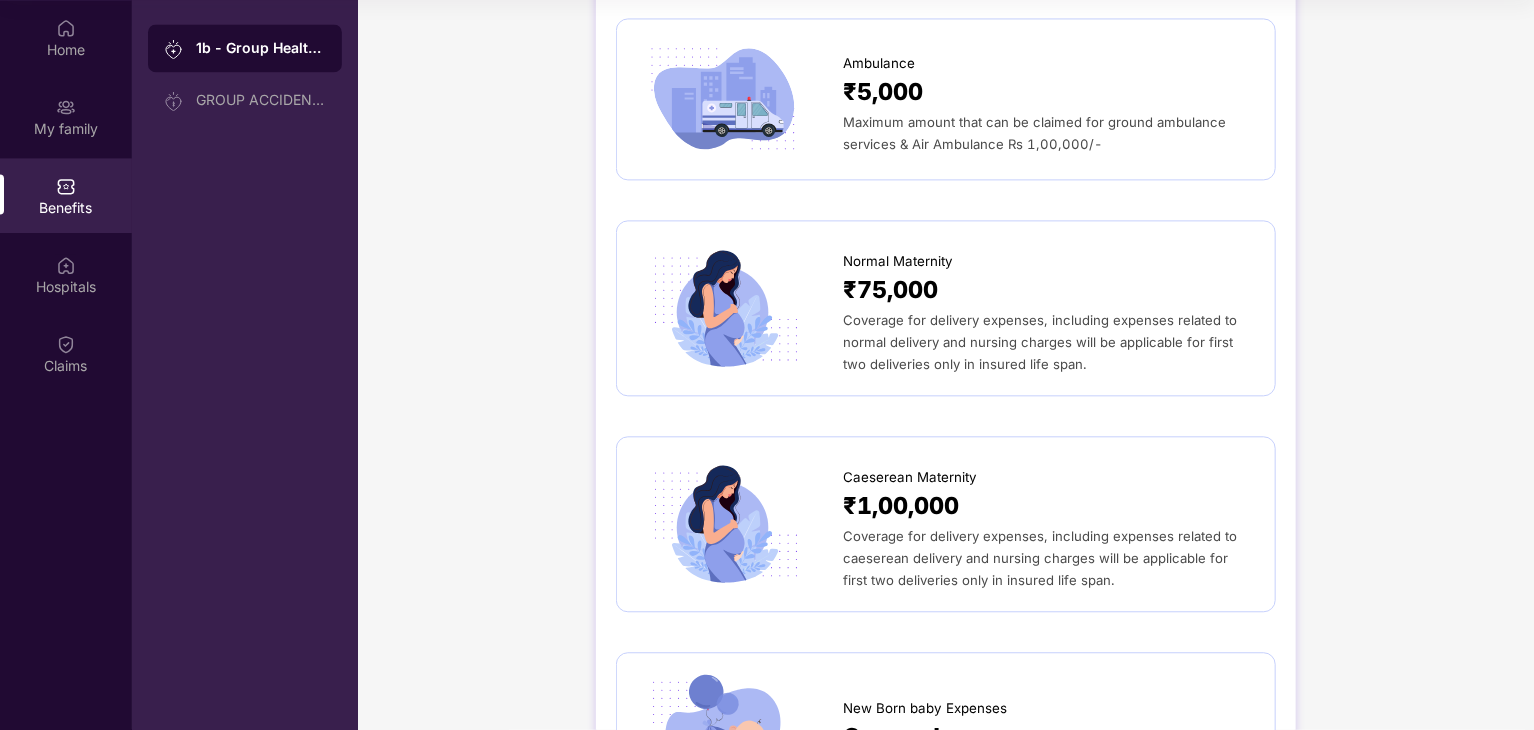 click at bounding box center [723, 523] 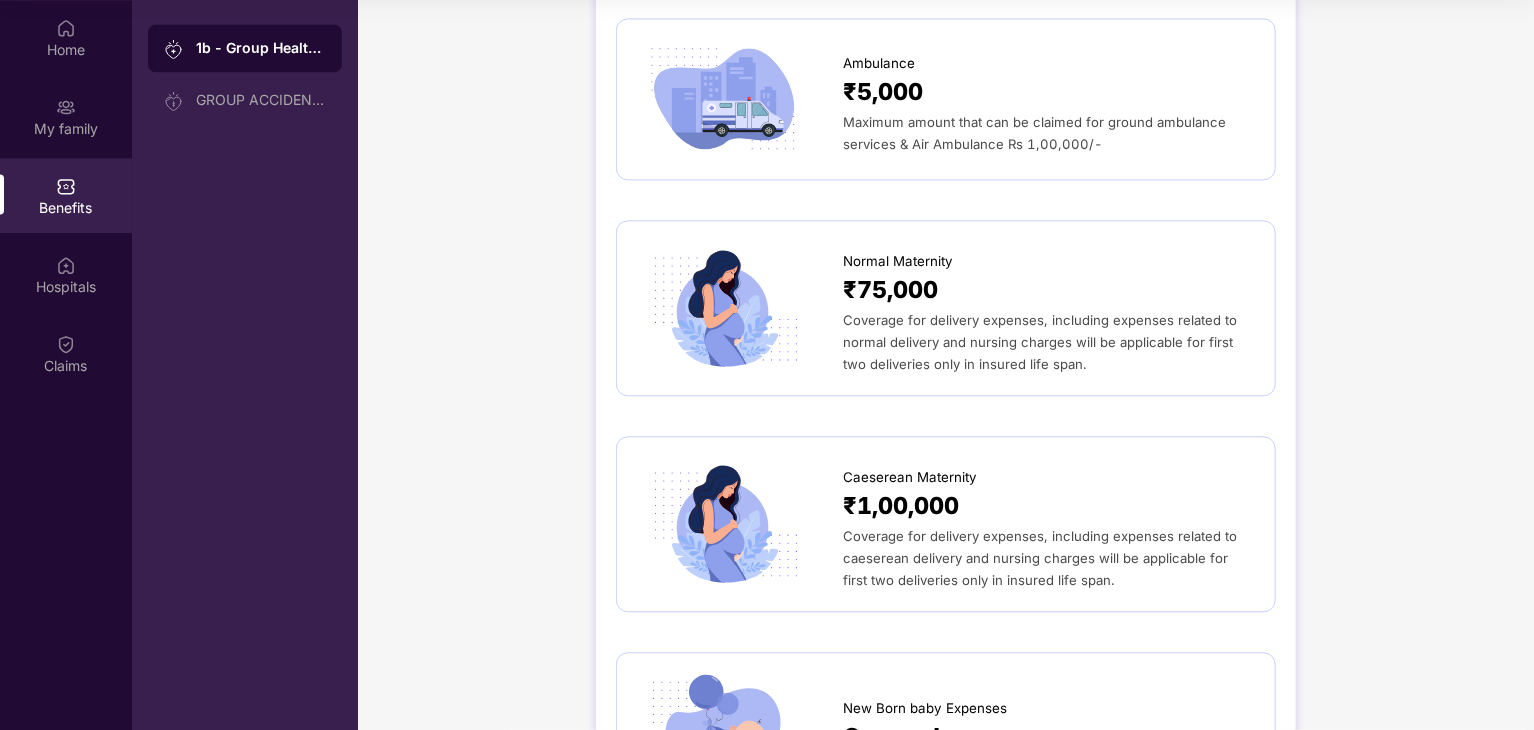 click on "₹1,00,000" at bounding box center (901, 506) 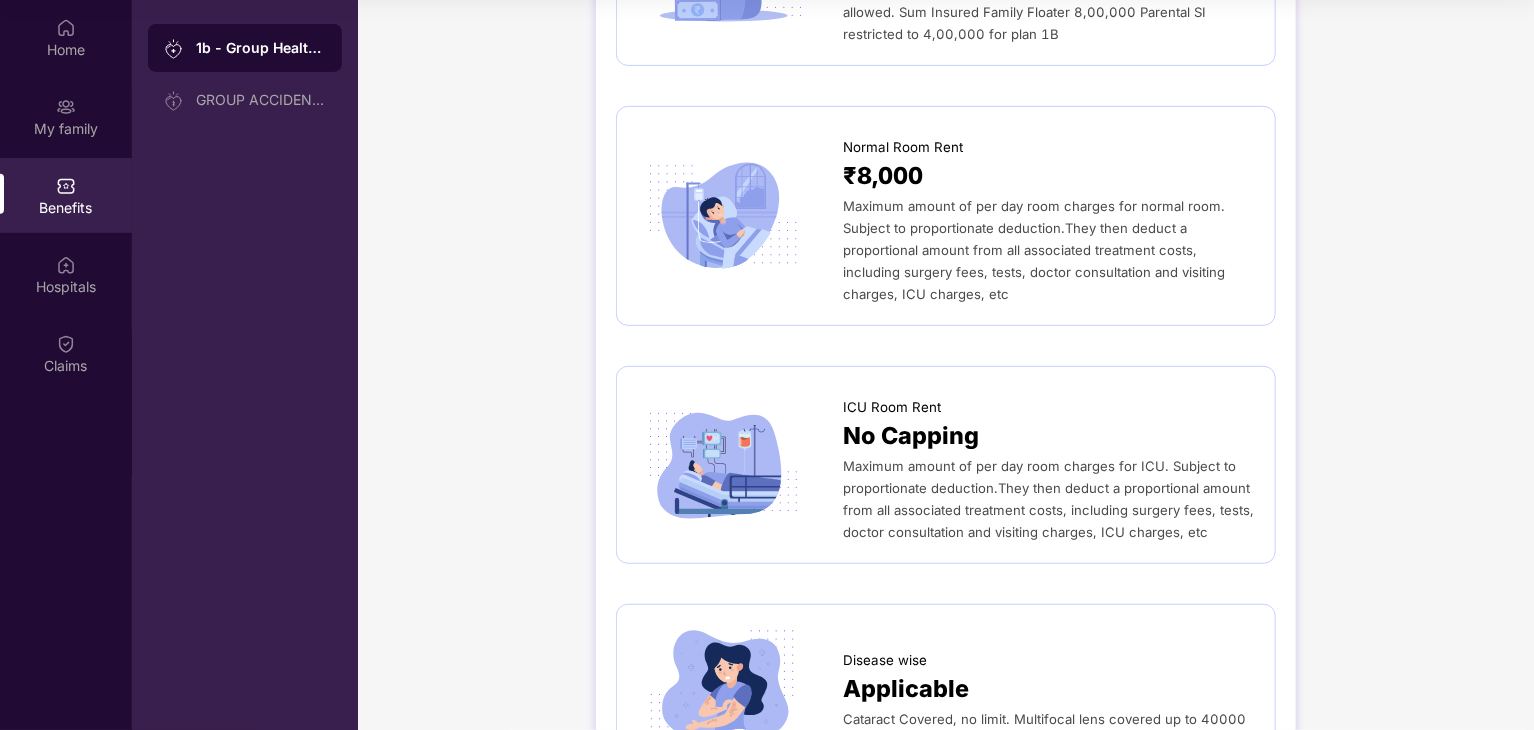 scroll, scrollTop: 0, scrollLeft: 0, axis: both 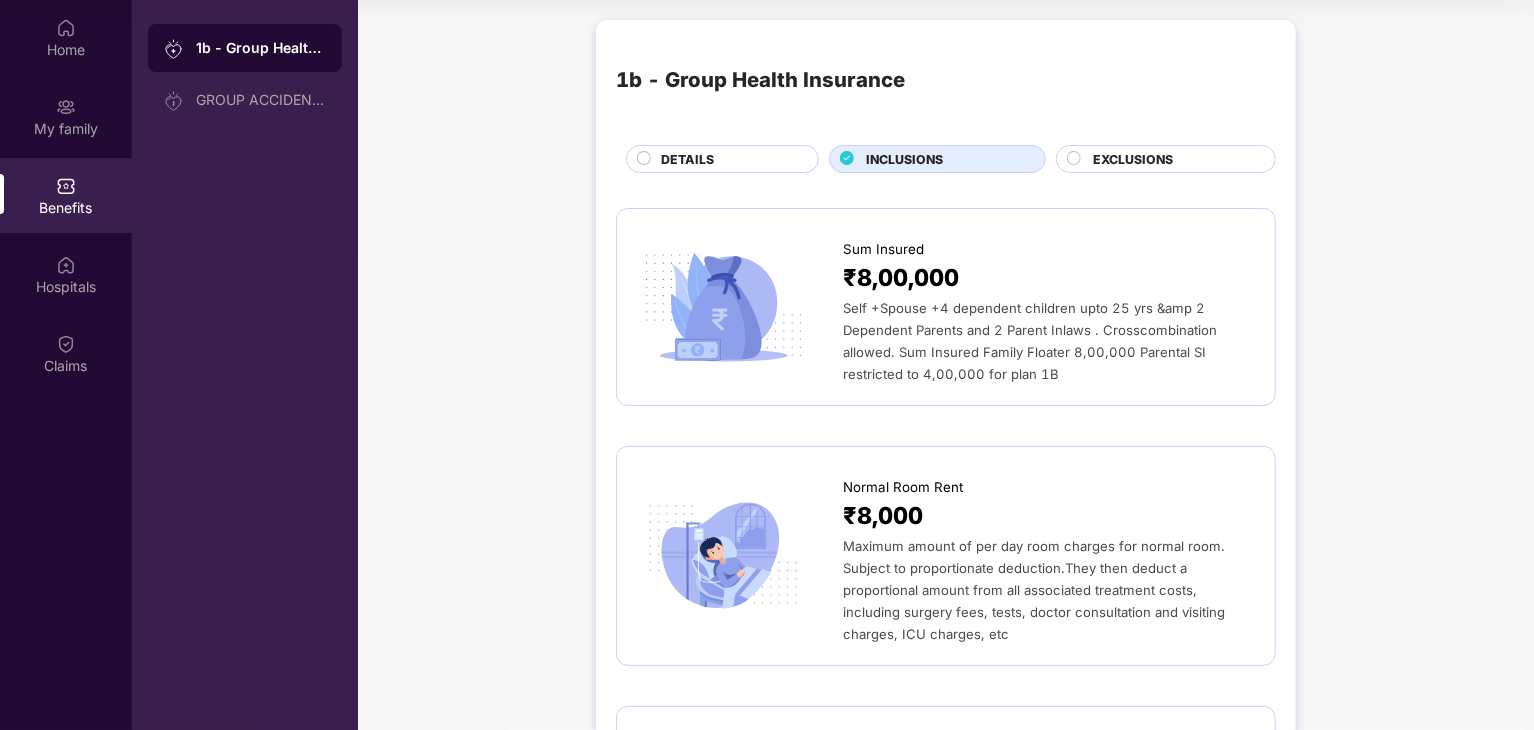 click on "₹8,000" at bounding box center (883, 516) 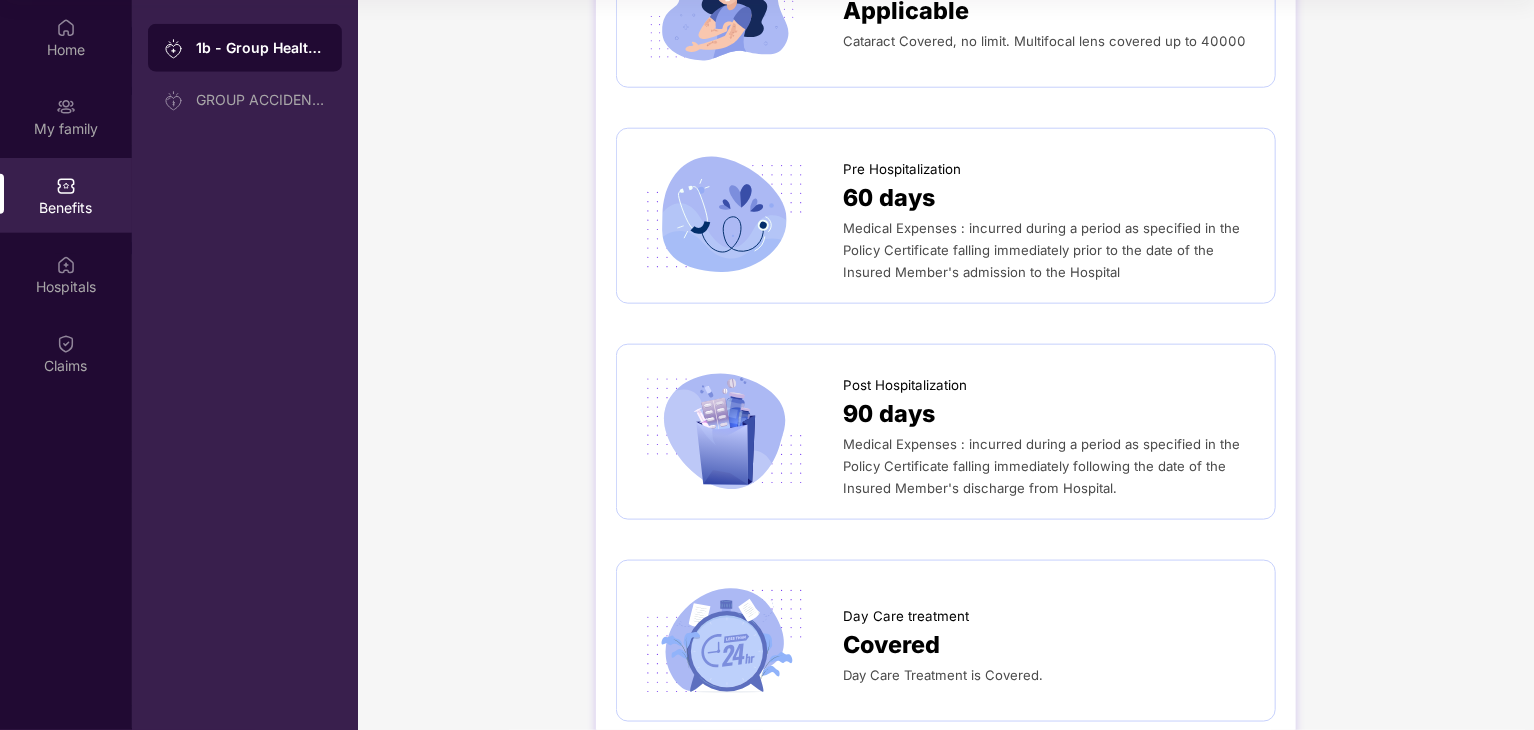 scroll, scrollTop: 1351, scrollLeft: 0, axis: vertical 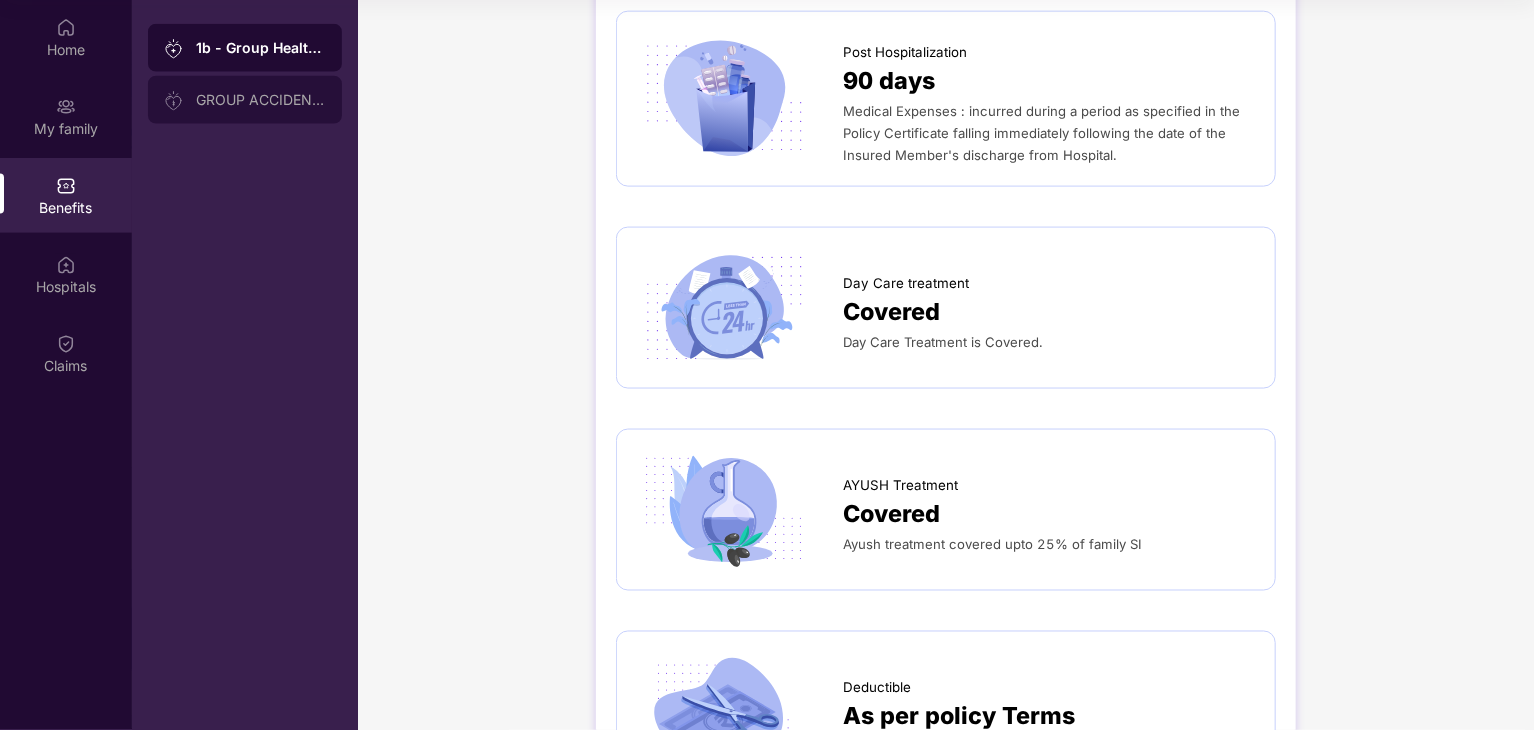 click on "GROUP ACCIDENTAL INSURANCE" at bounding box center (261, 100) 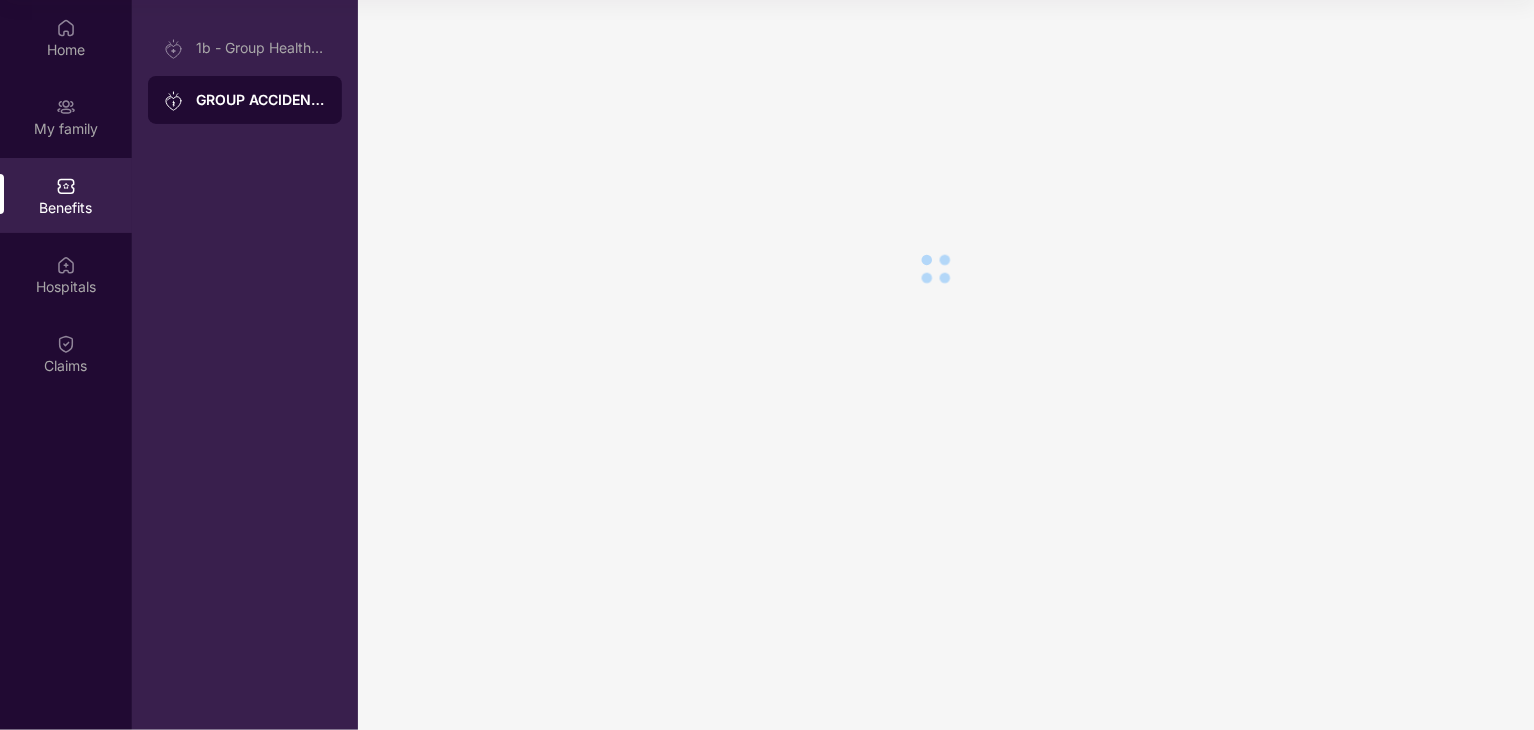 scroll, scrollTop: 0, scrollLeft: 0, axis: both 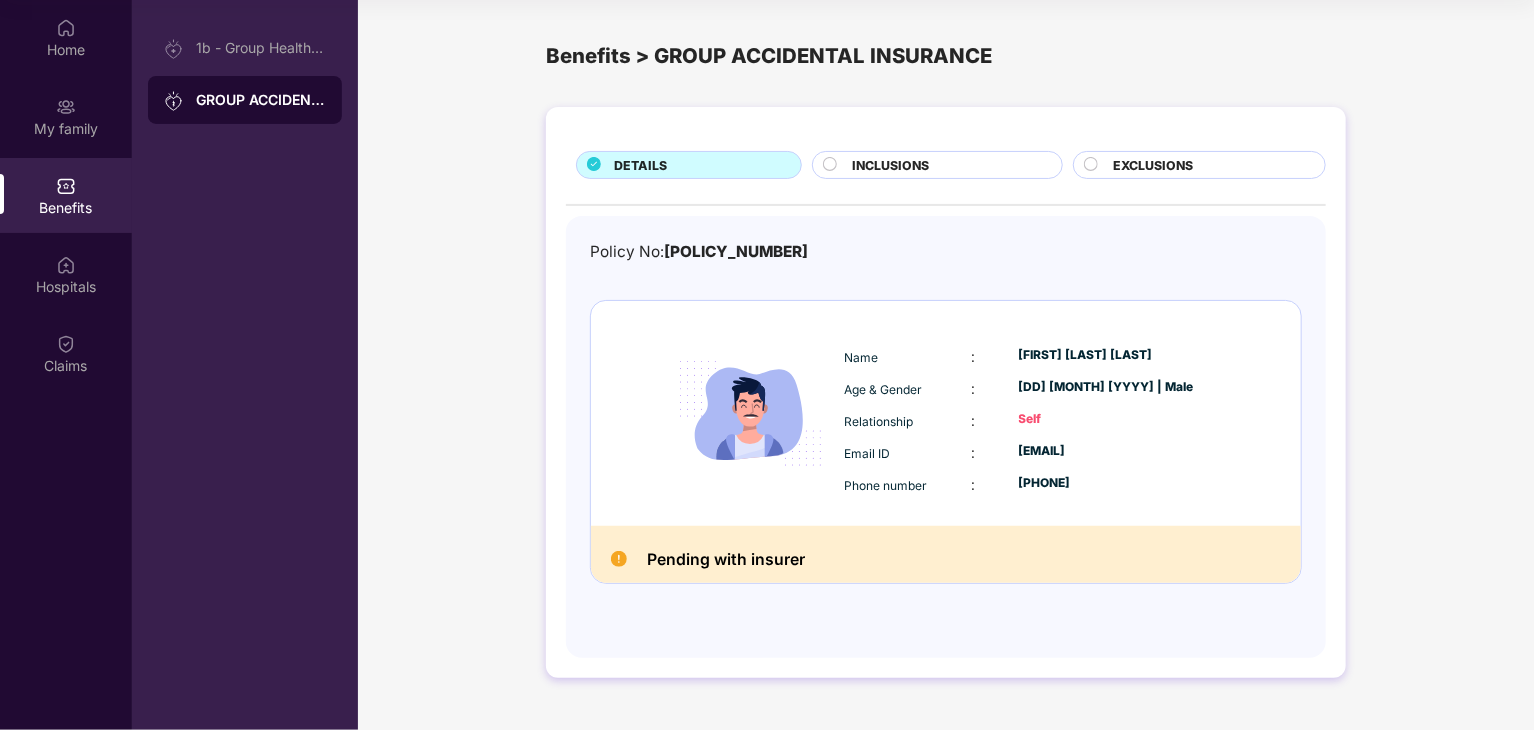 click on "Pending with insurer" at bounding box center (726, 559) 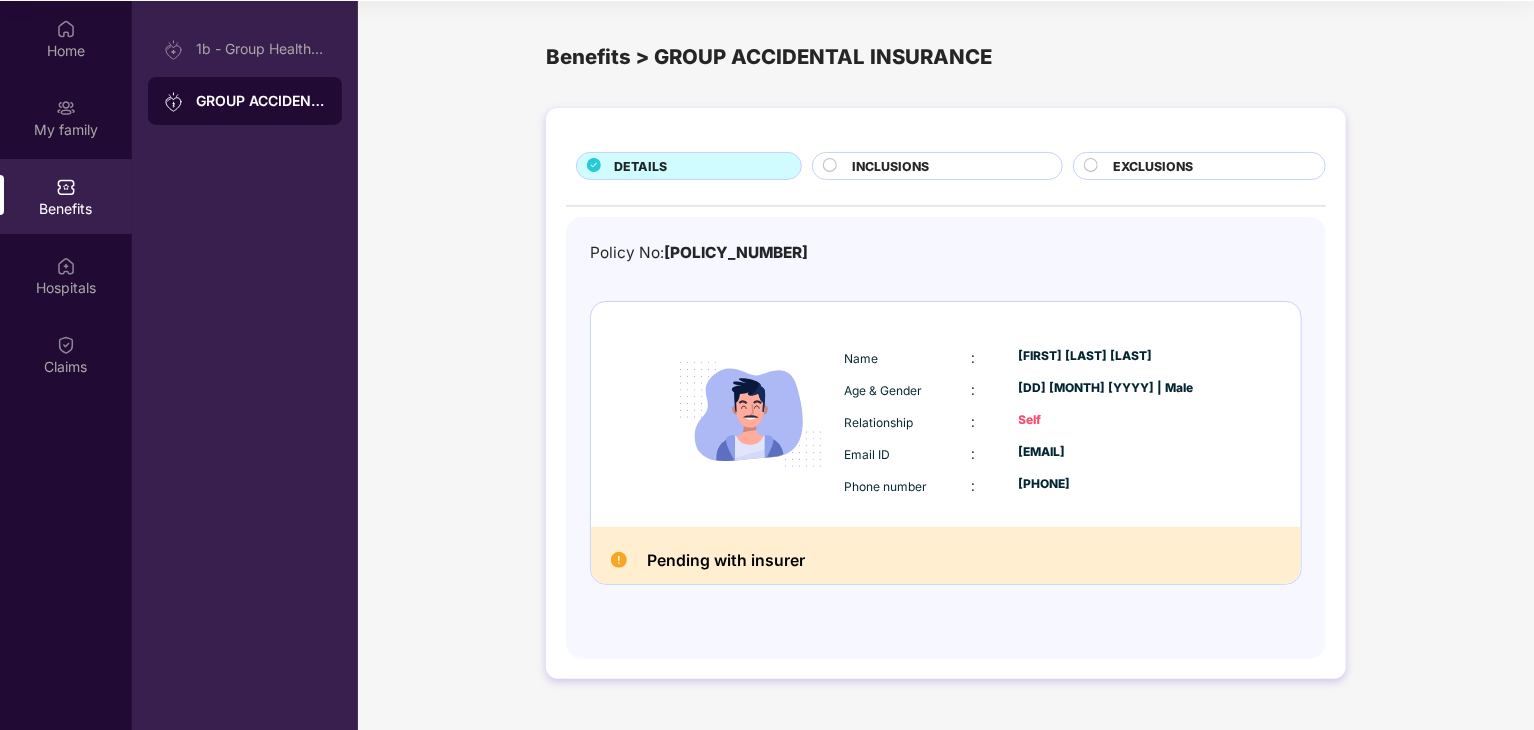 click at bounding box center (619, 560) 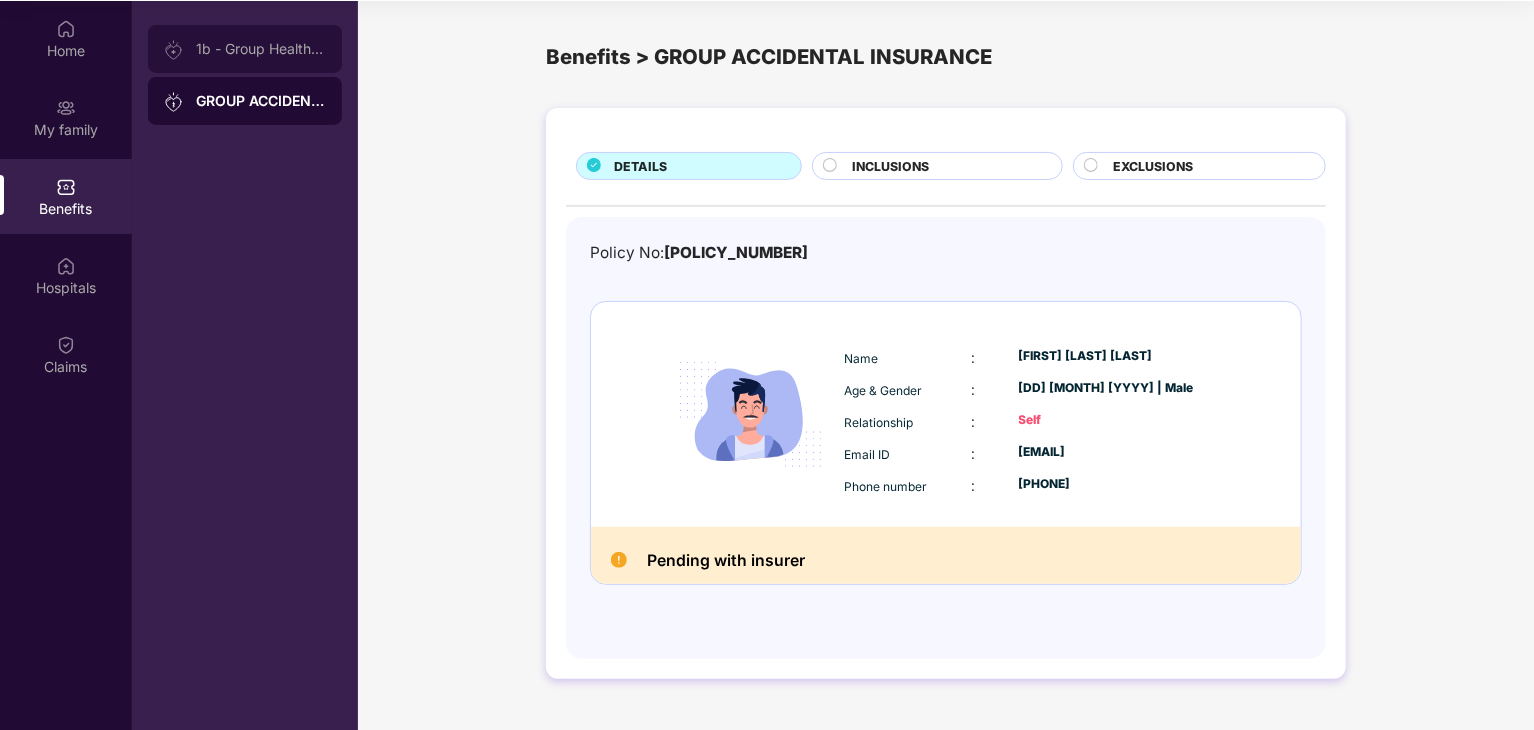 click on "1b - Group Health Insurance" at bounding box center [261, 49] 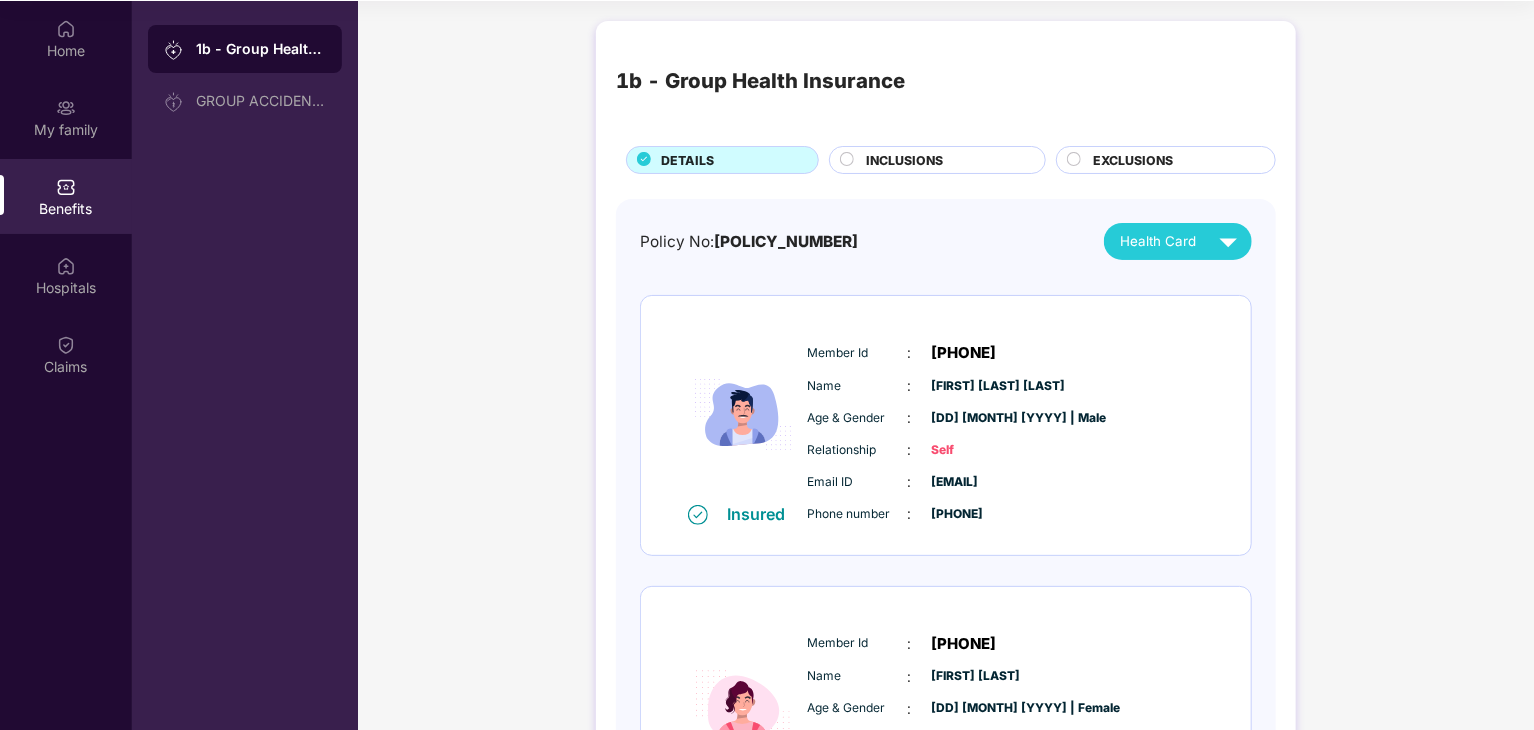 scroll, scrollTop: 528, scrollLeft: 0, axis: vertical 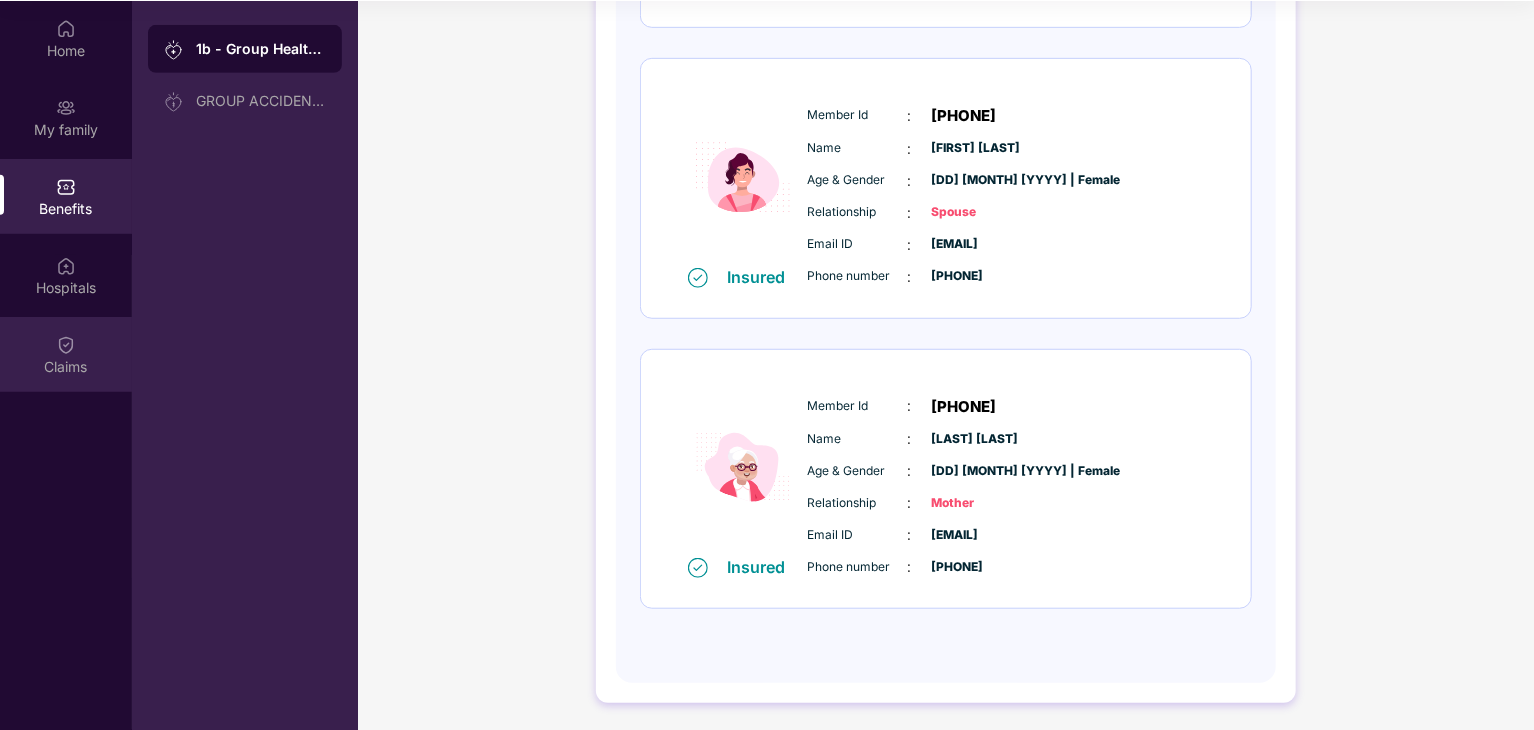 click on "Claims" at bounding box center [66, 354] 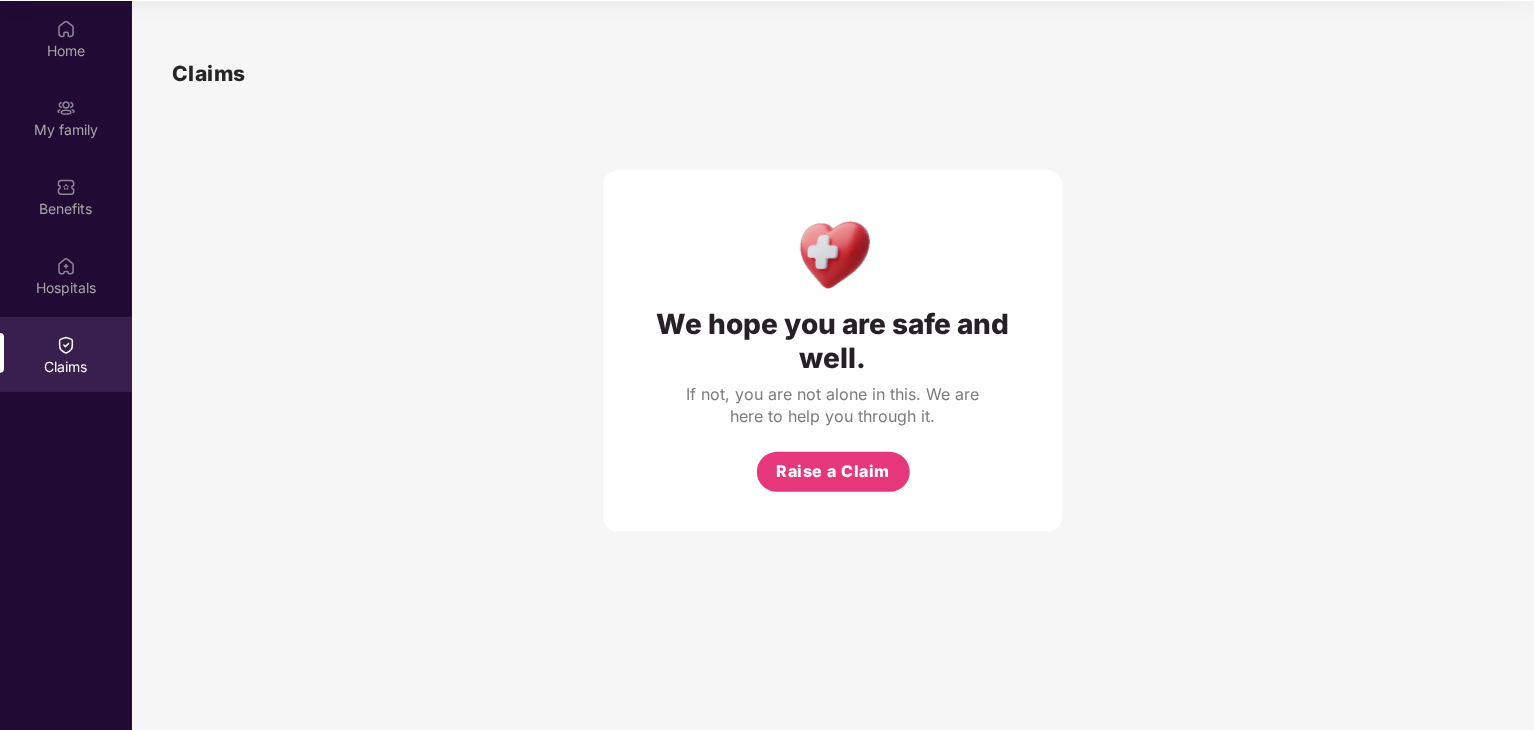scroll, scrollTop: 112, scrollLeft: 0, axis: vertical 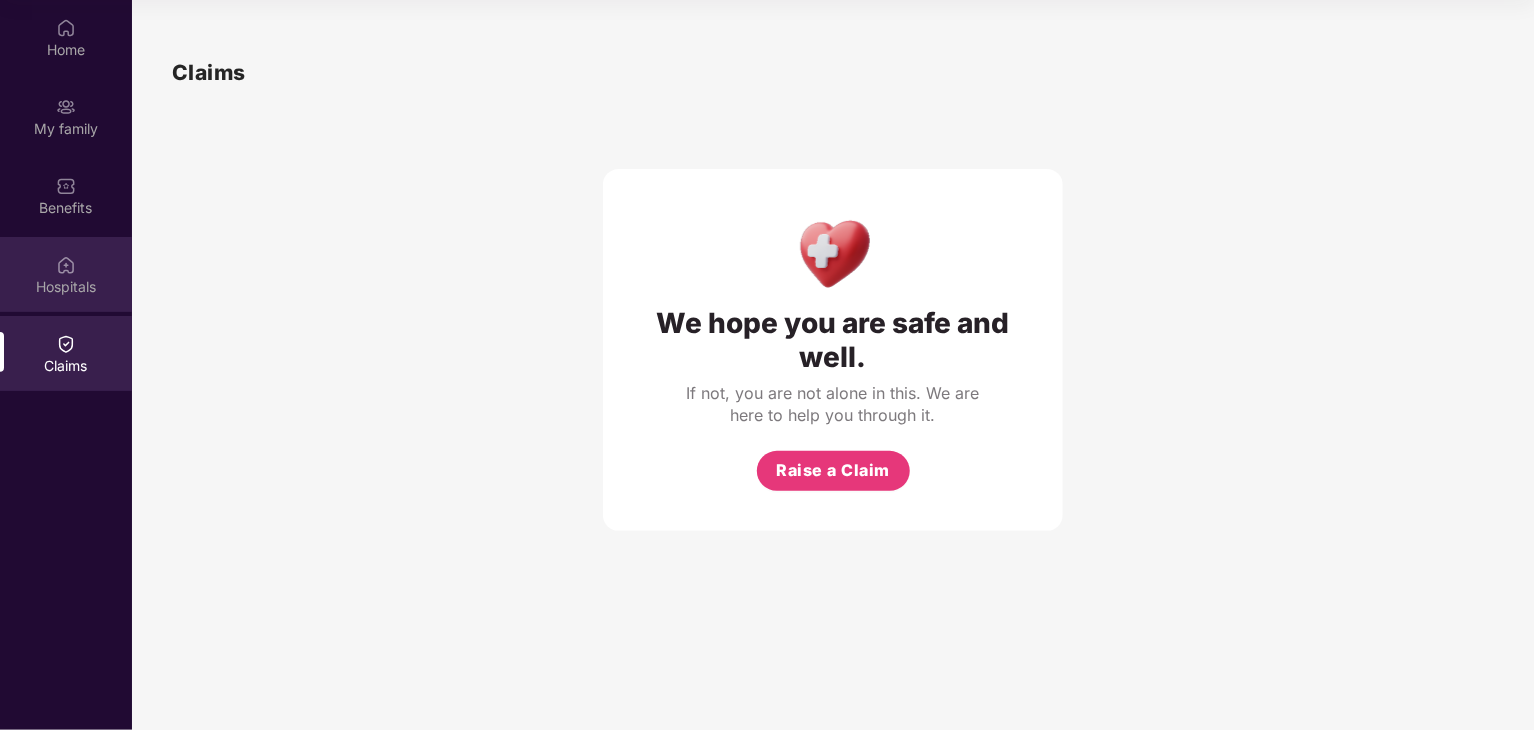 click on "Hospitals" at bounding box center [66, 274] 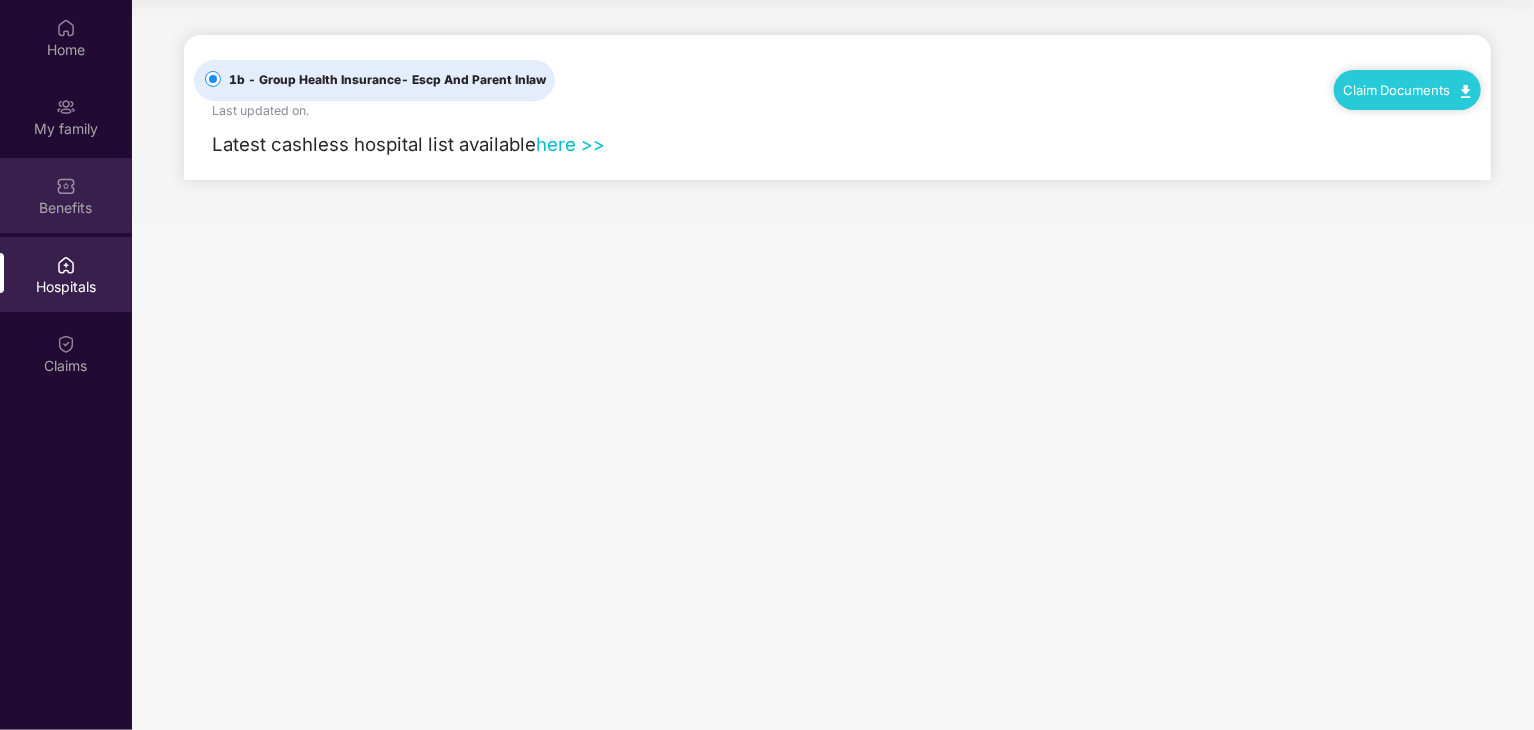 click on "Benefits" at bounding box center (66, 208) 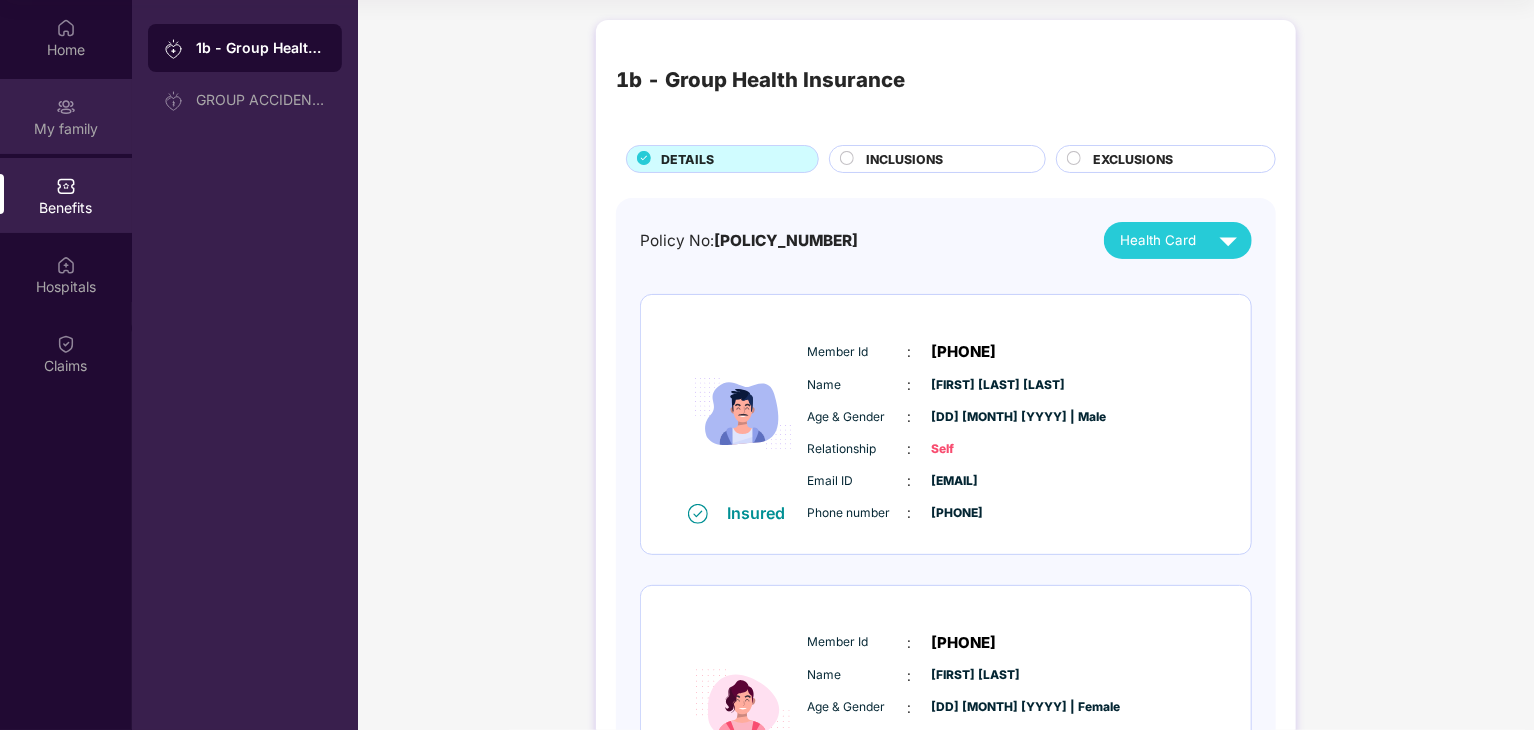 click on "My family" at bounding box center (66, 116) 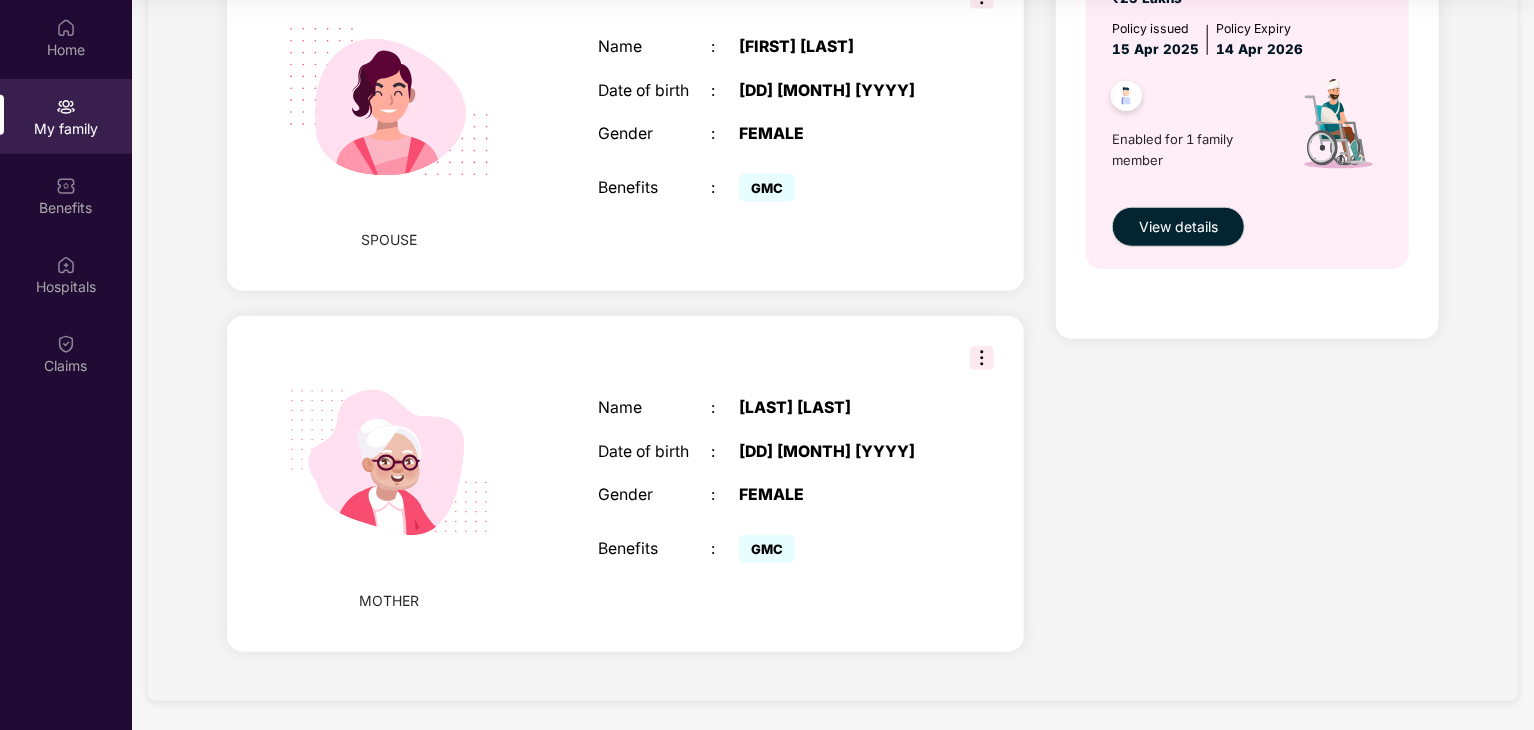 scroll, scrollTop: 812, scrollLeft: 0, axis: vertical 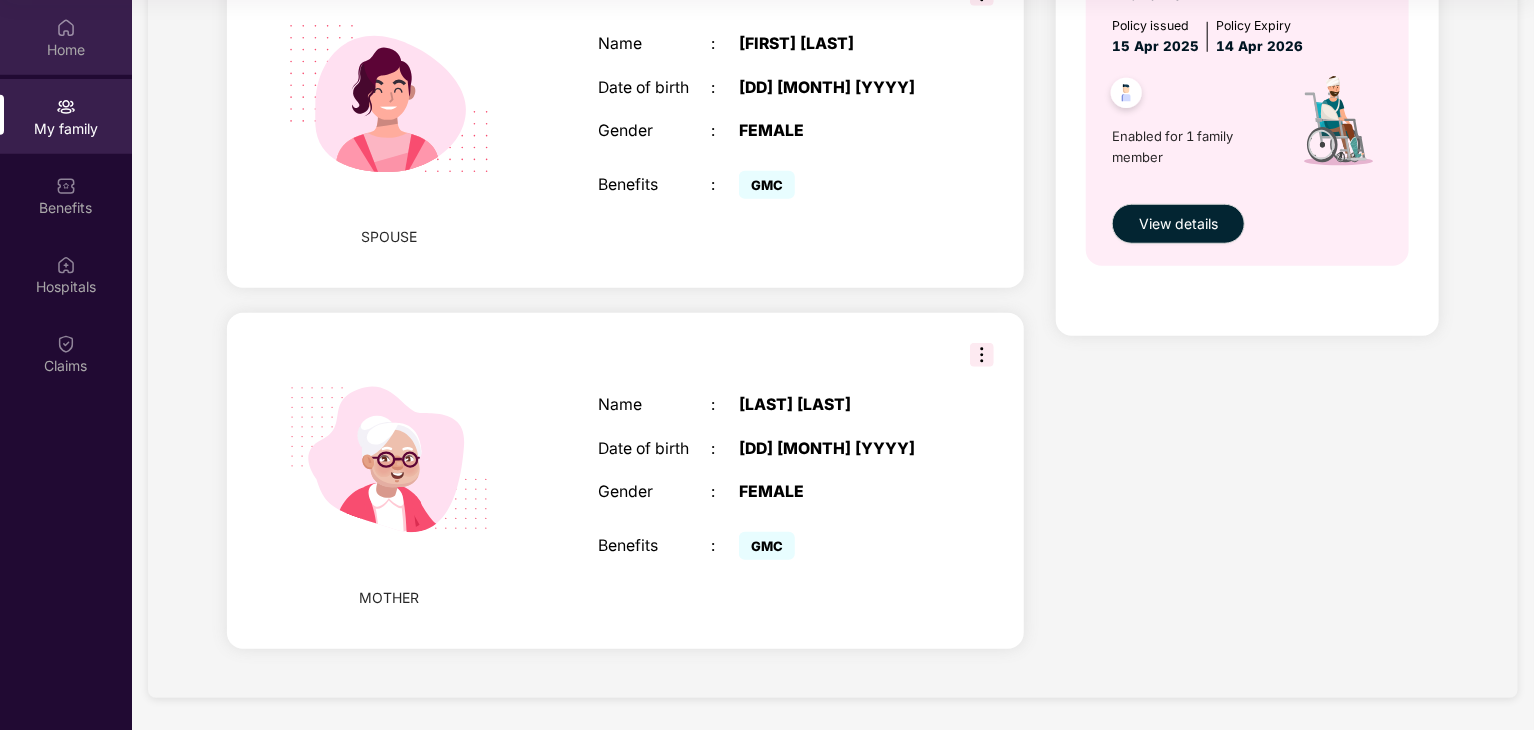 click on "Home" at bounding box center [66, 50] 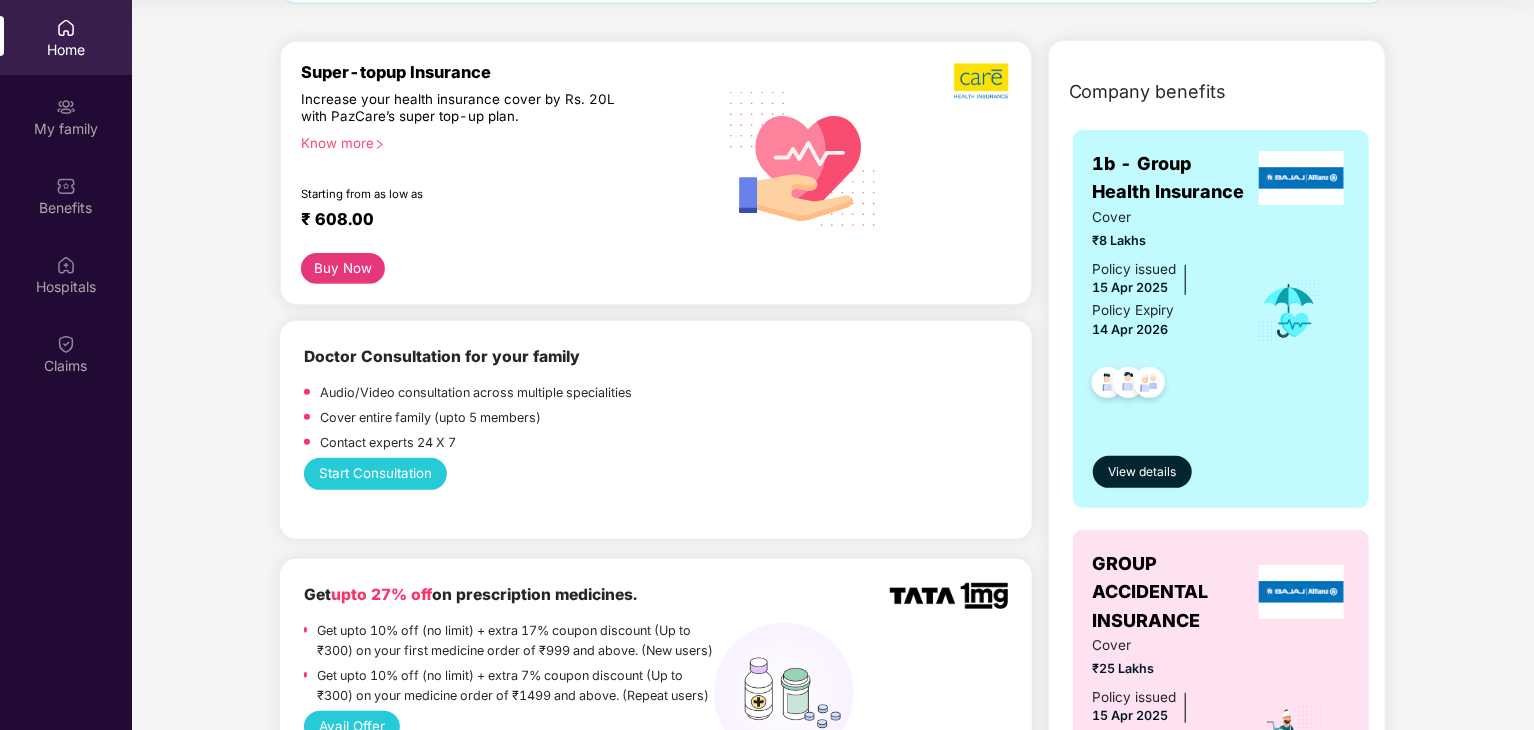 scroll, scrollTop: 208, scrollLeft: 0, axis: vertical 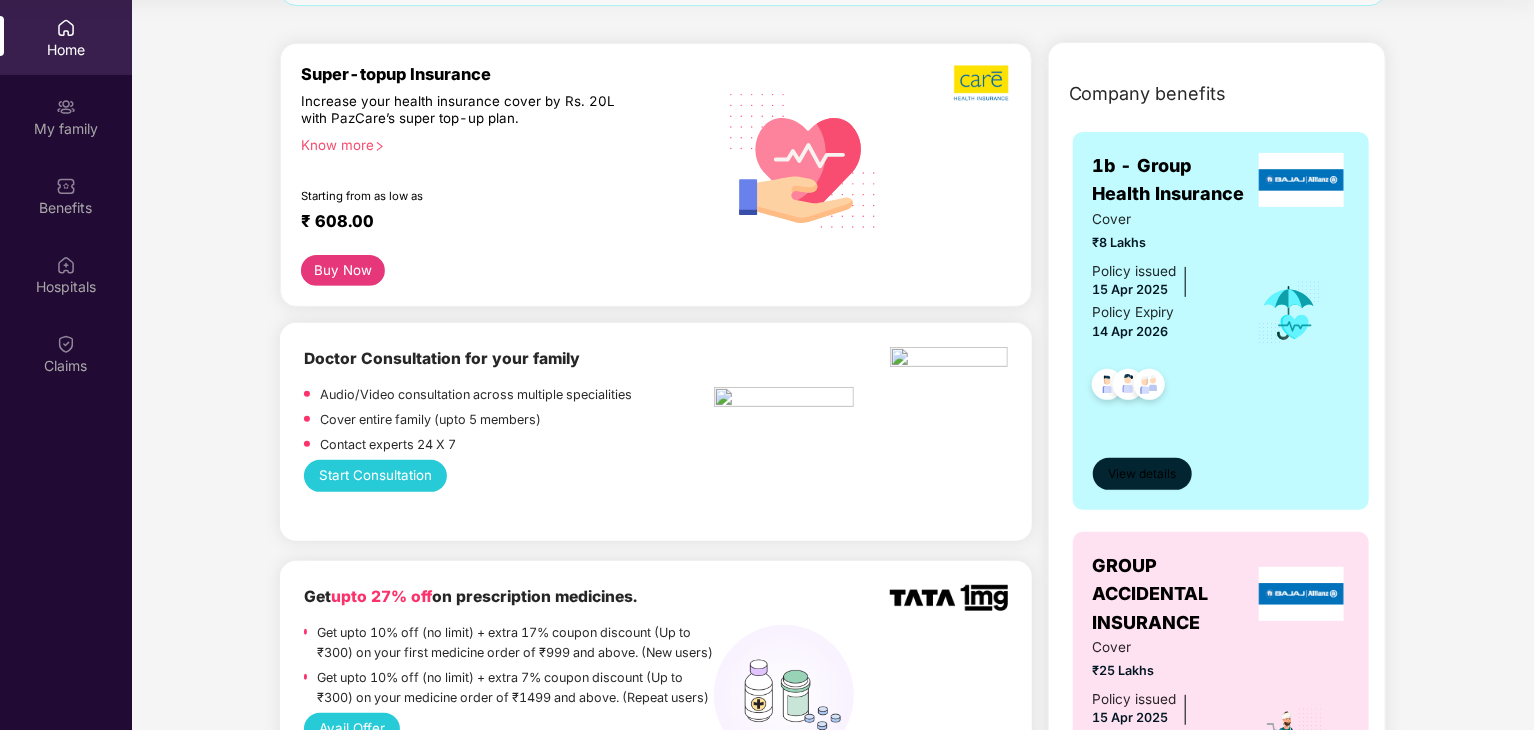 click on "View details" at bounding box center [1142, 474] 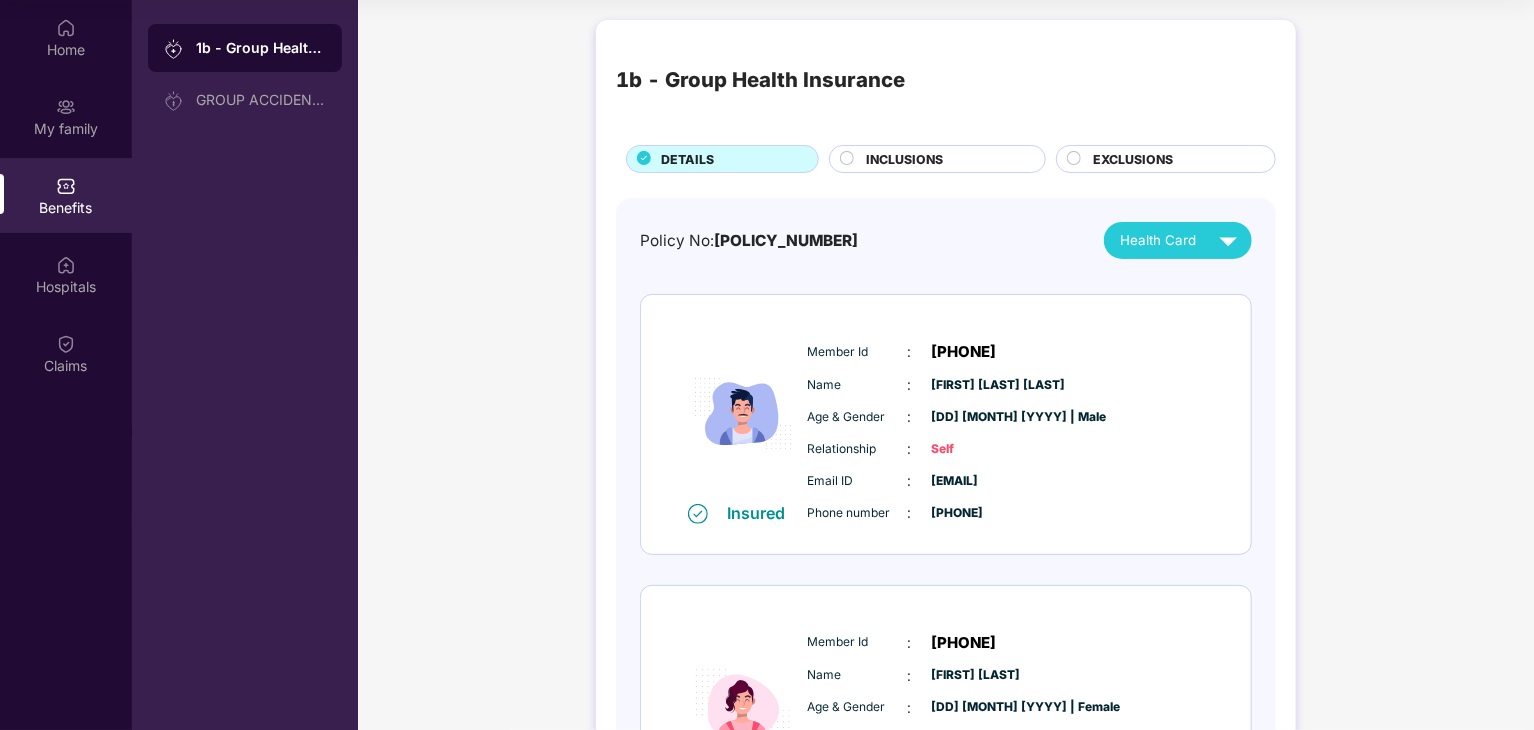 click on "INCLUSIONS" at bounding box center (904, 159) 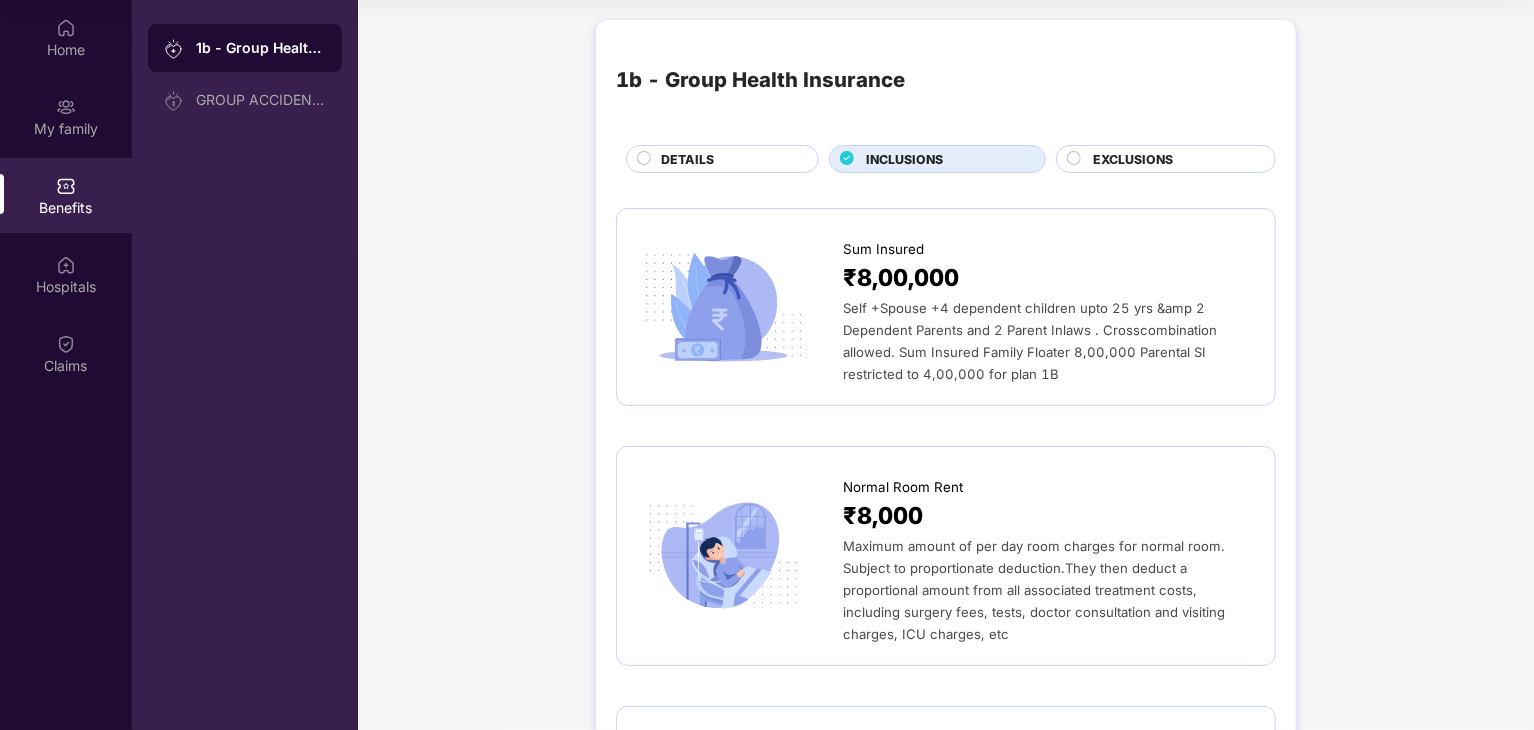 click on "EXCLUSIONS" at bounding box center [1133, 159] 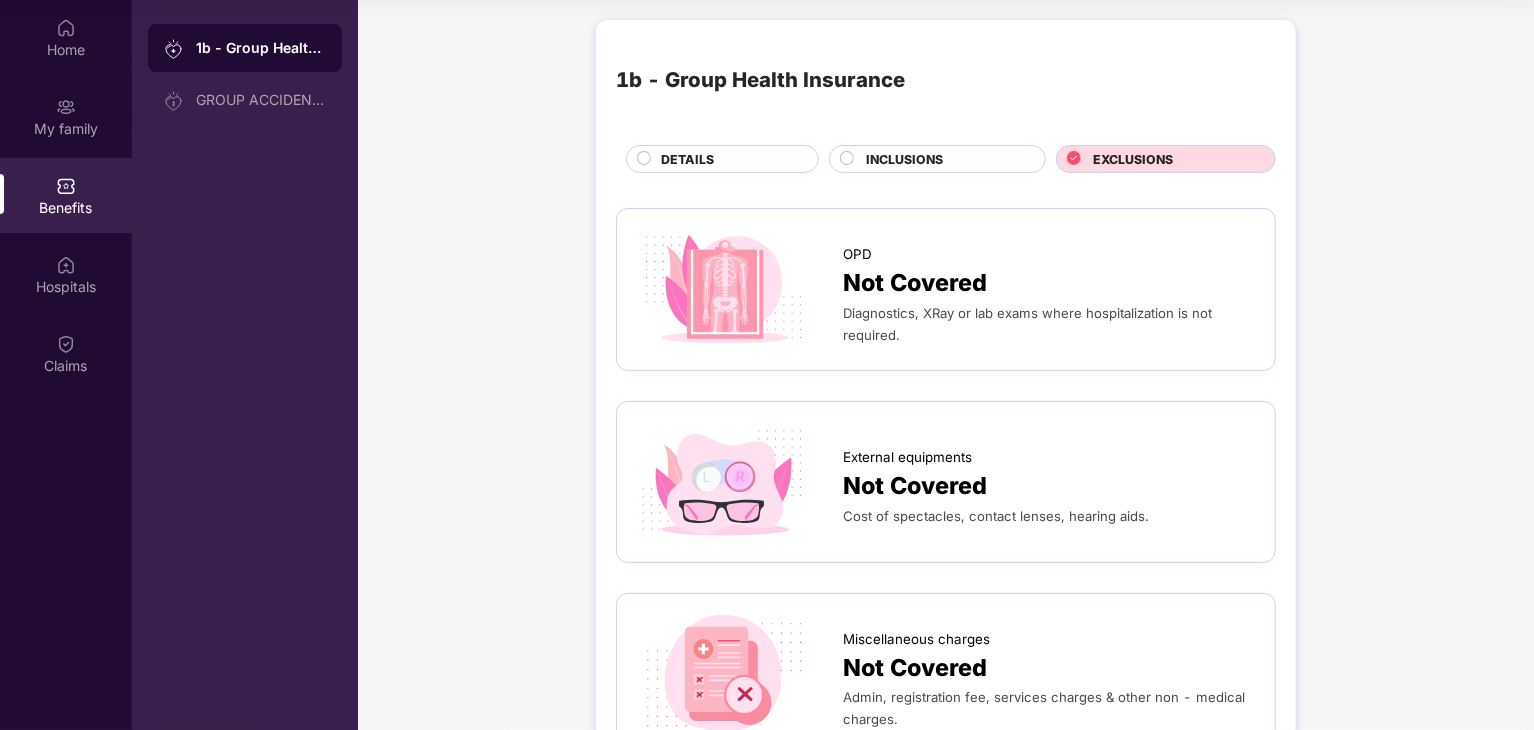 click on "INCLUSIONS" at bounding box center [945, 161] 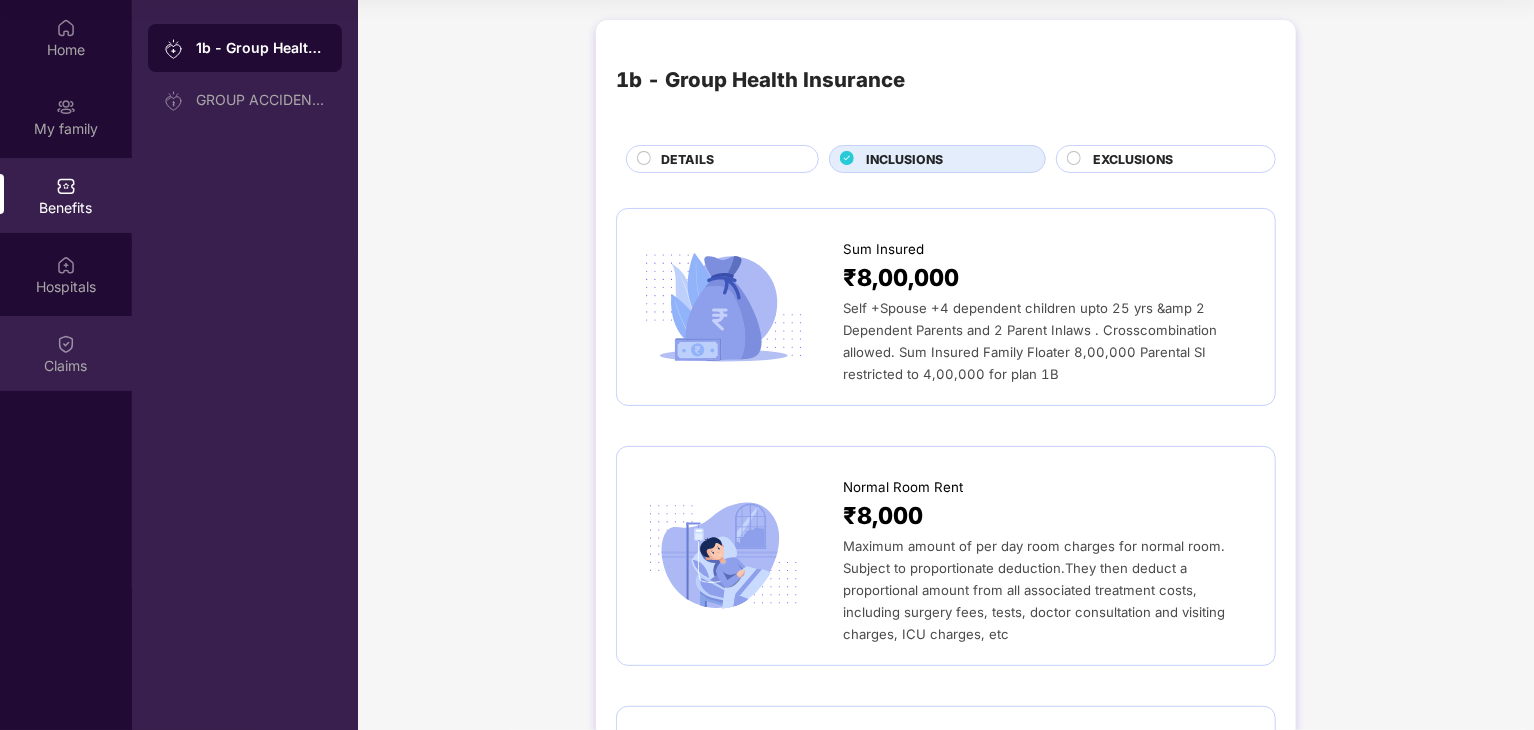 click on "Claims" at bounding box center [66, 366] 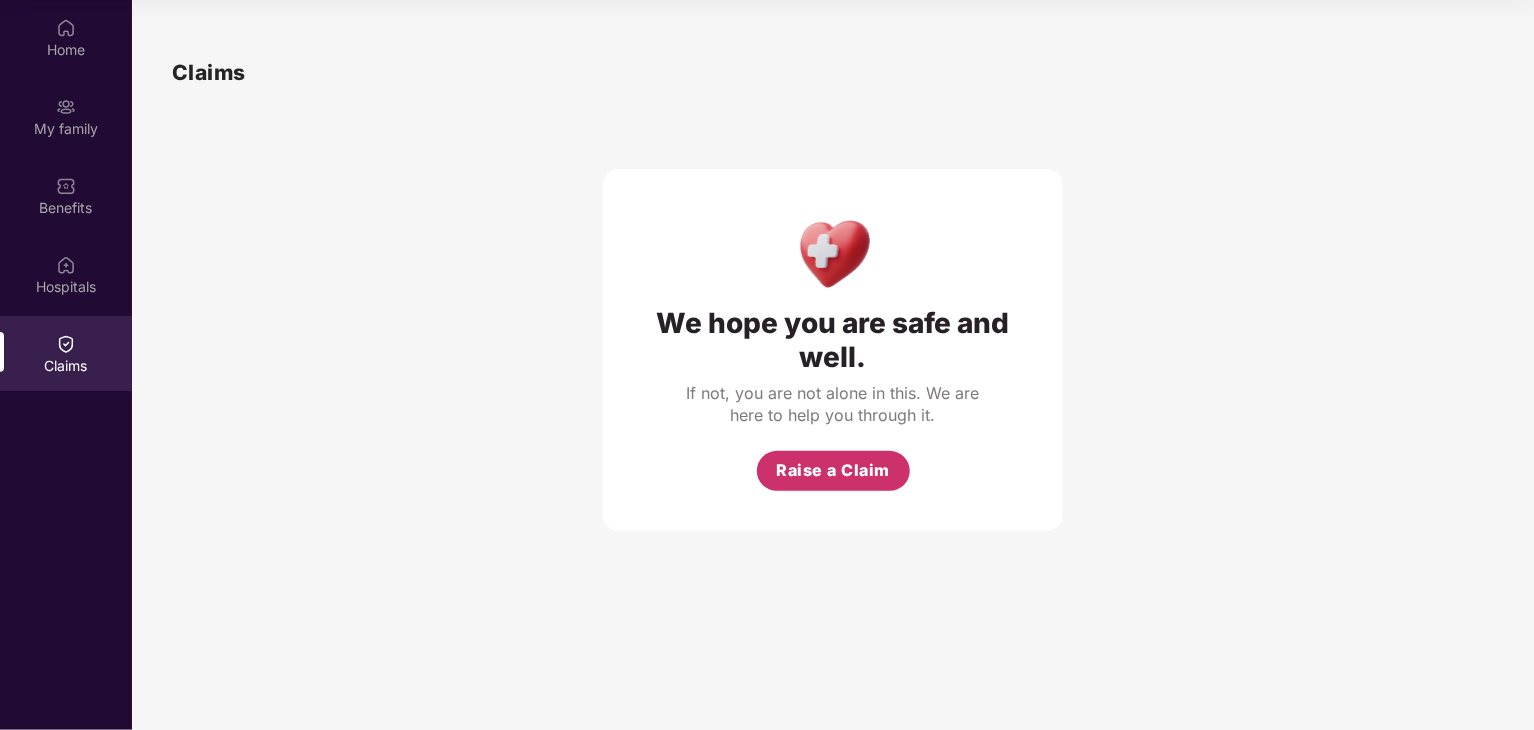 click on "Raise a Claim" at bounding box center [833, 470] 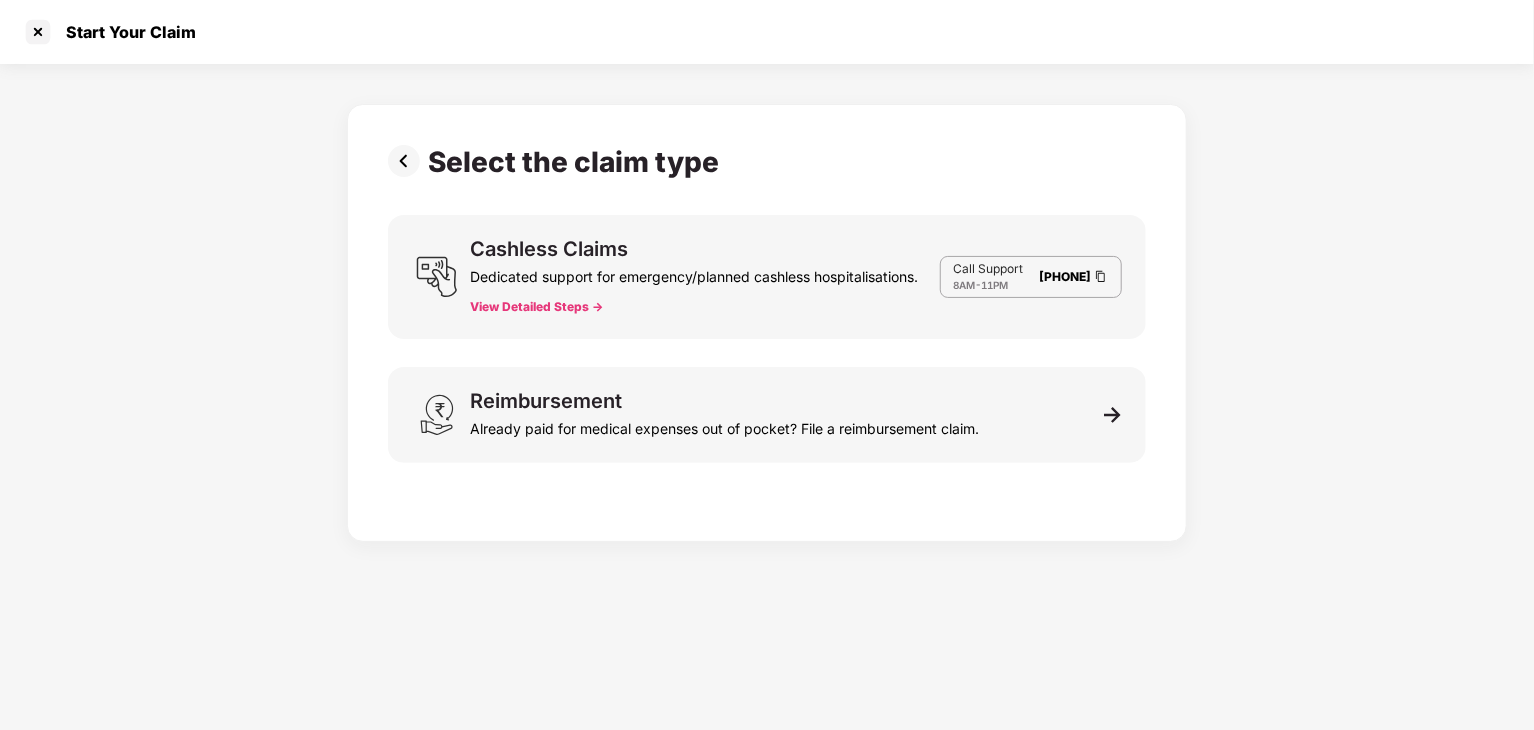 scroll, scrollTop: 48, scrollLeft: 0, axis: vertical 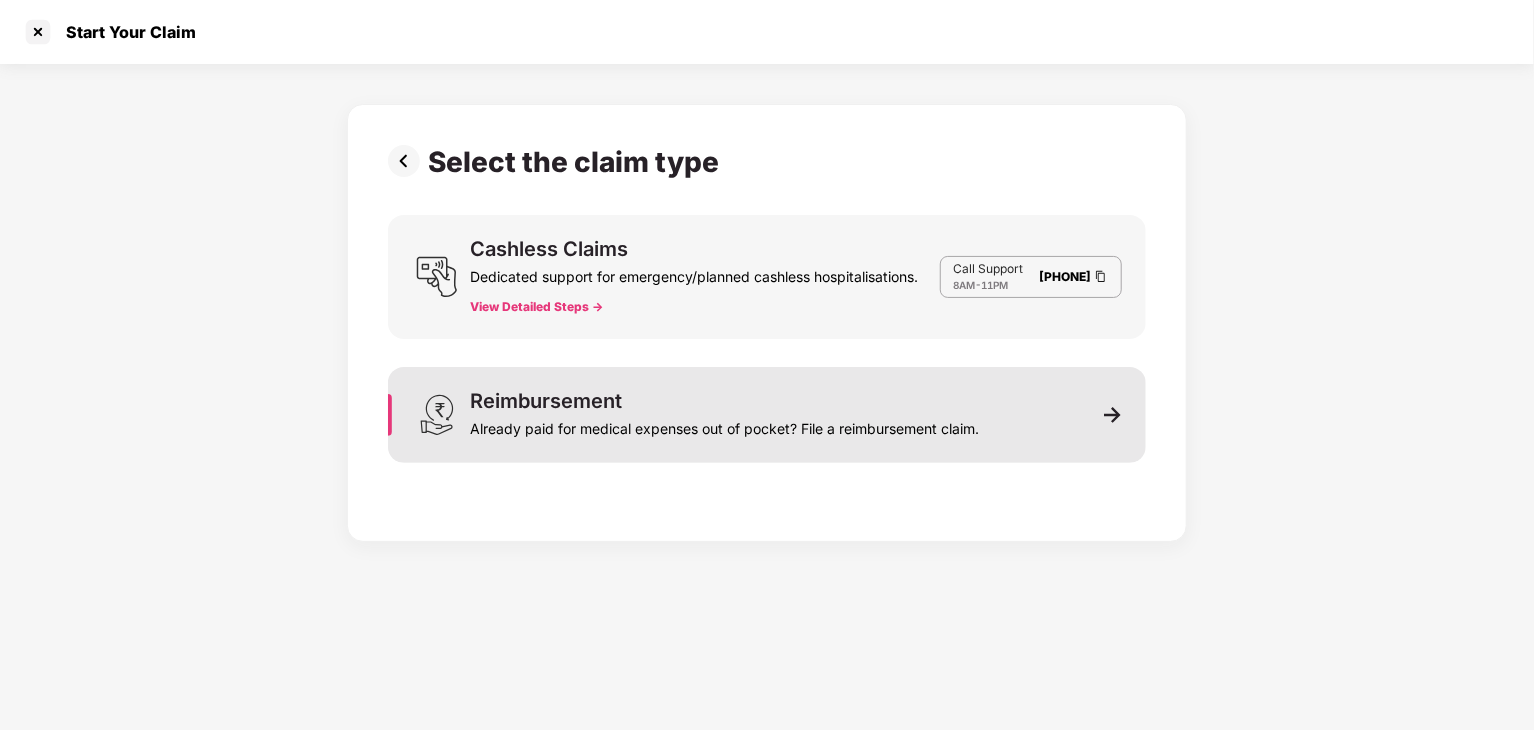 click on "Reimbursement Already paid for medical expenses out of pocket? File a reimbursement claim." at bounding box center (767, 415) 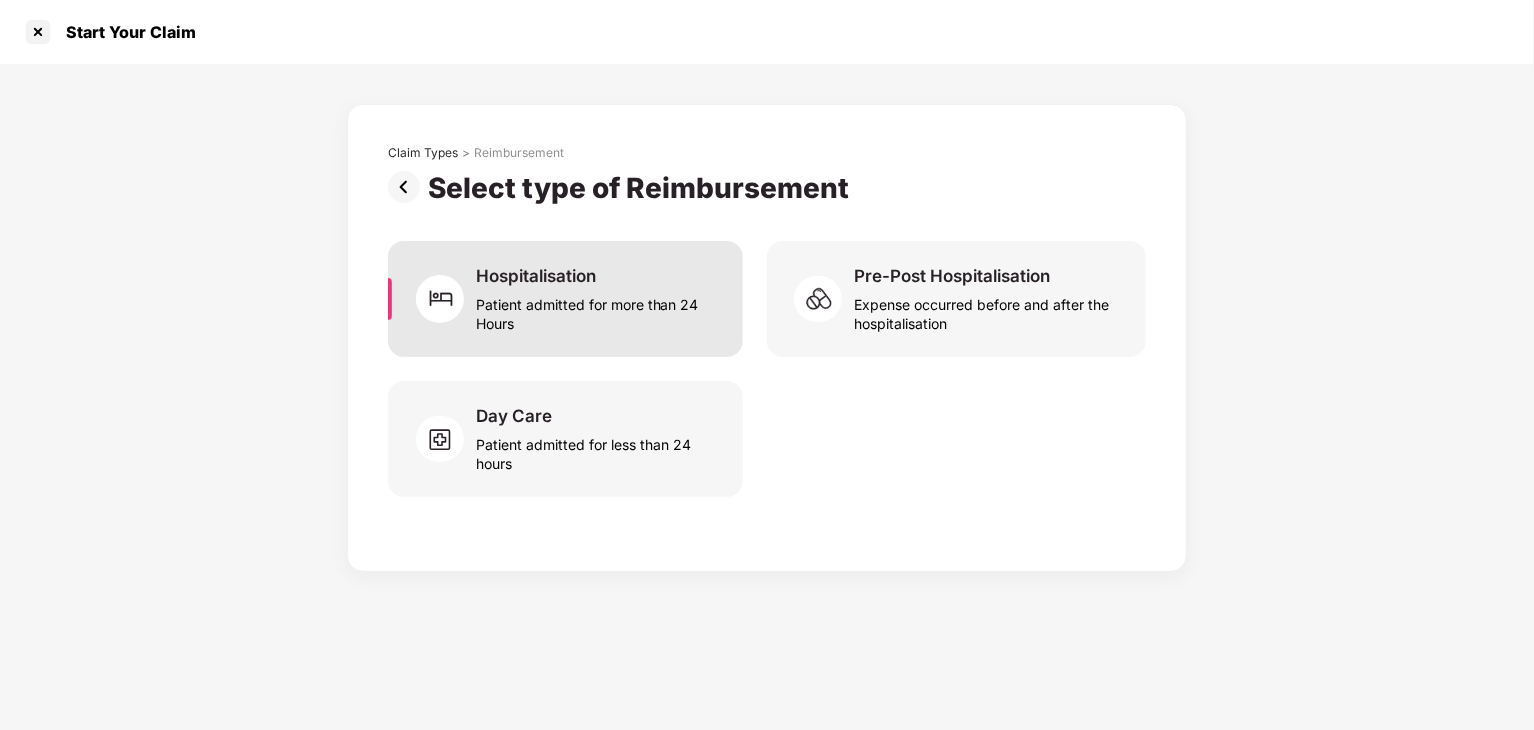 click on "Patient admitted for more than 24 Hours" at bounding box center (597, 310) 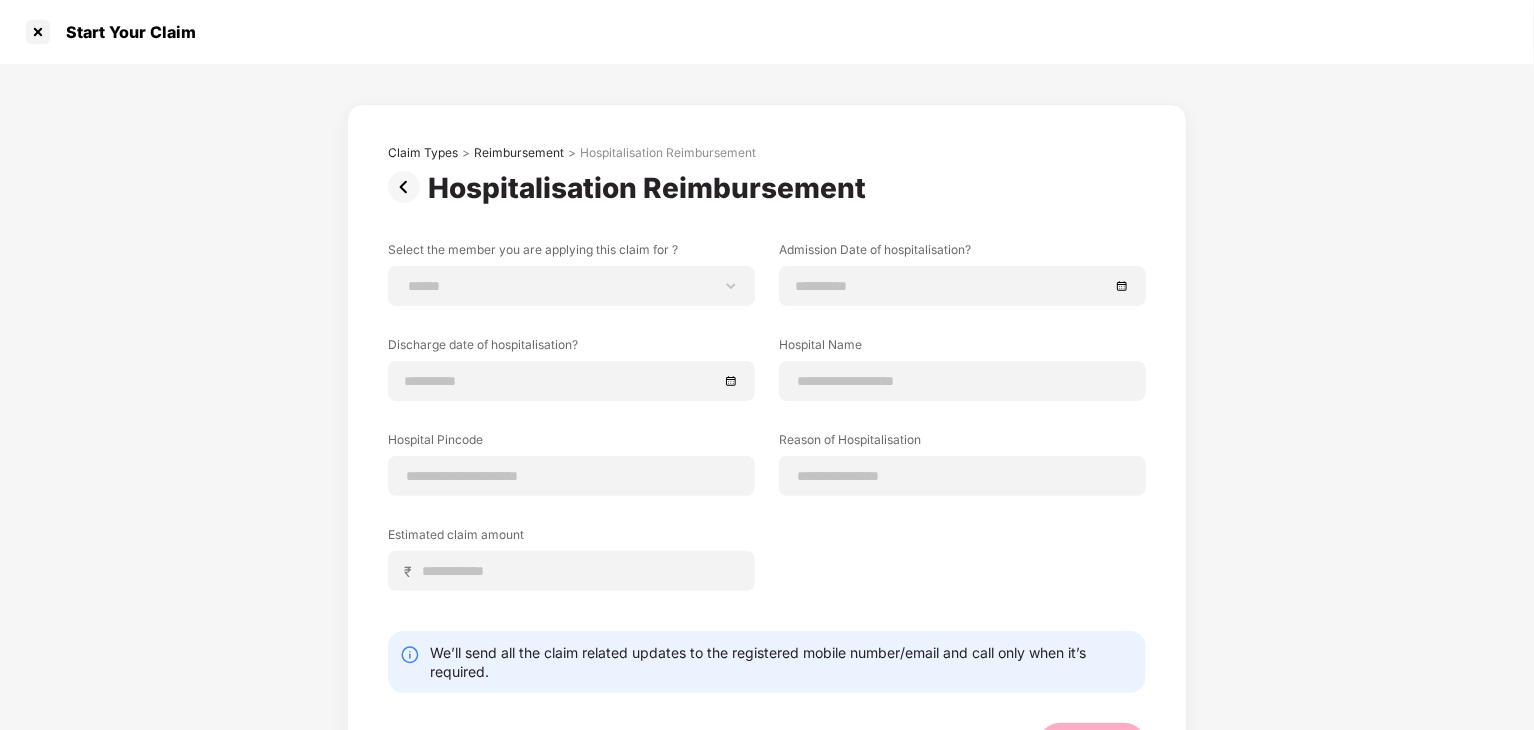 scroll, scrollTop: 86, scrollLeft: 0, axis: vertical 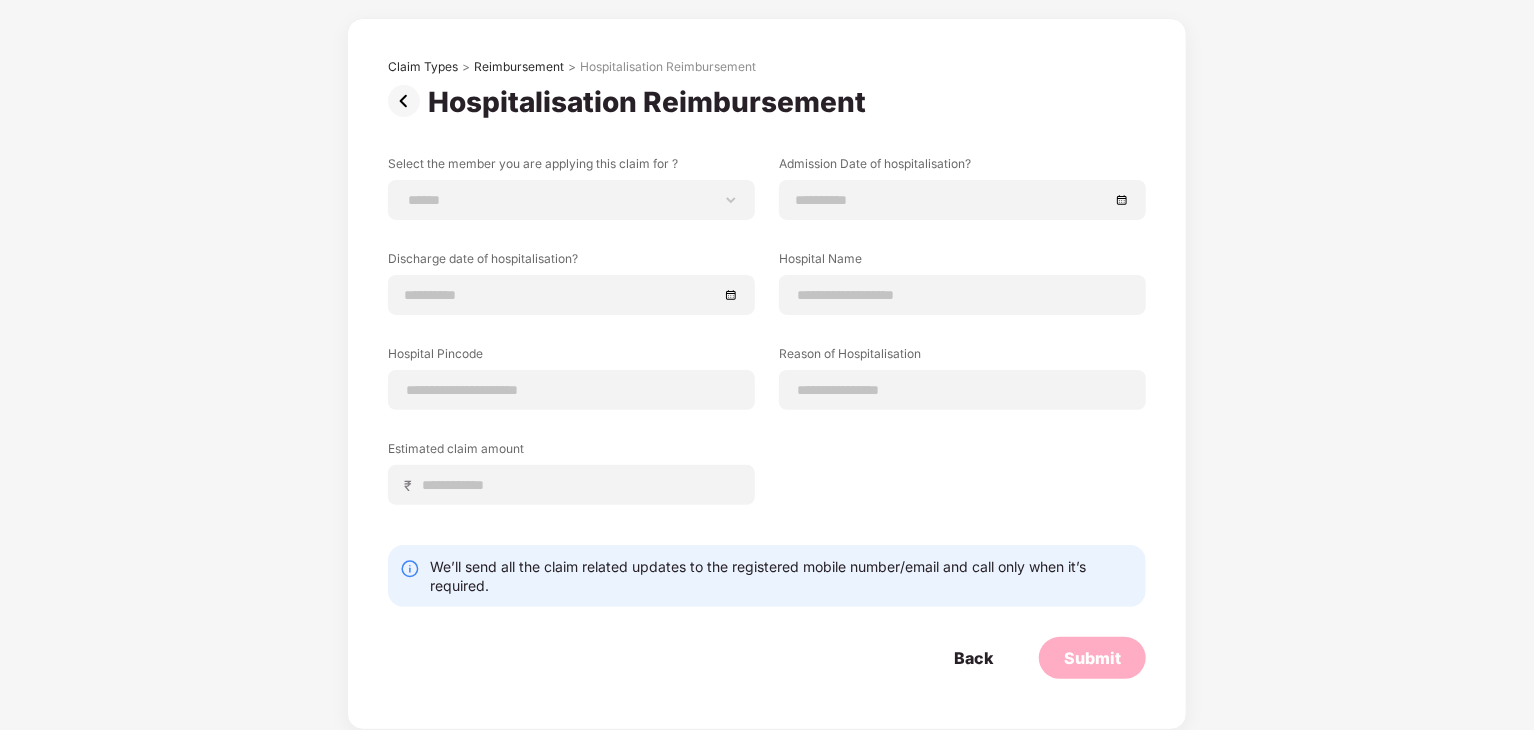 click on "**********" at bounding box center [767, 345] 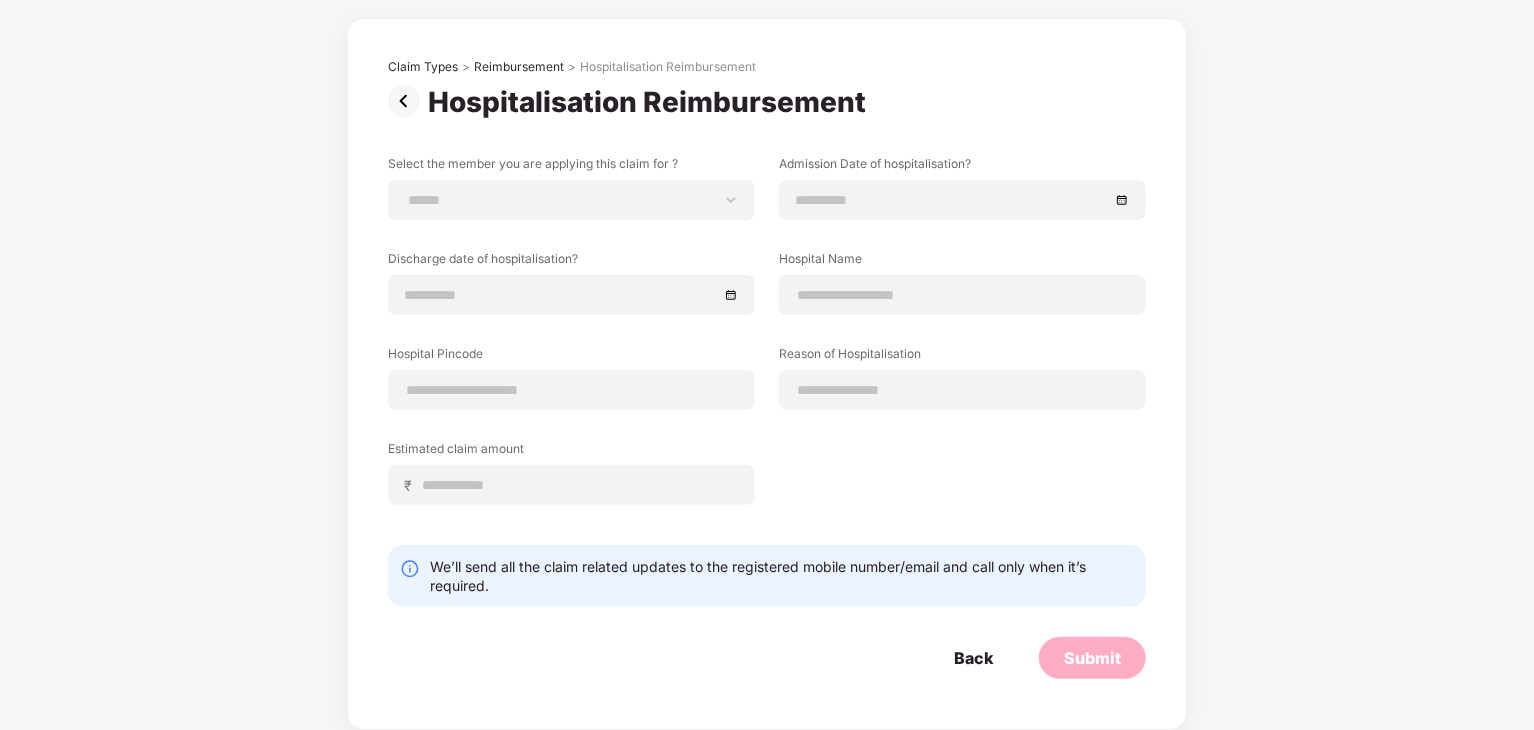 click at bounding box center (408, 101) 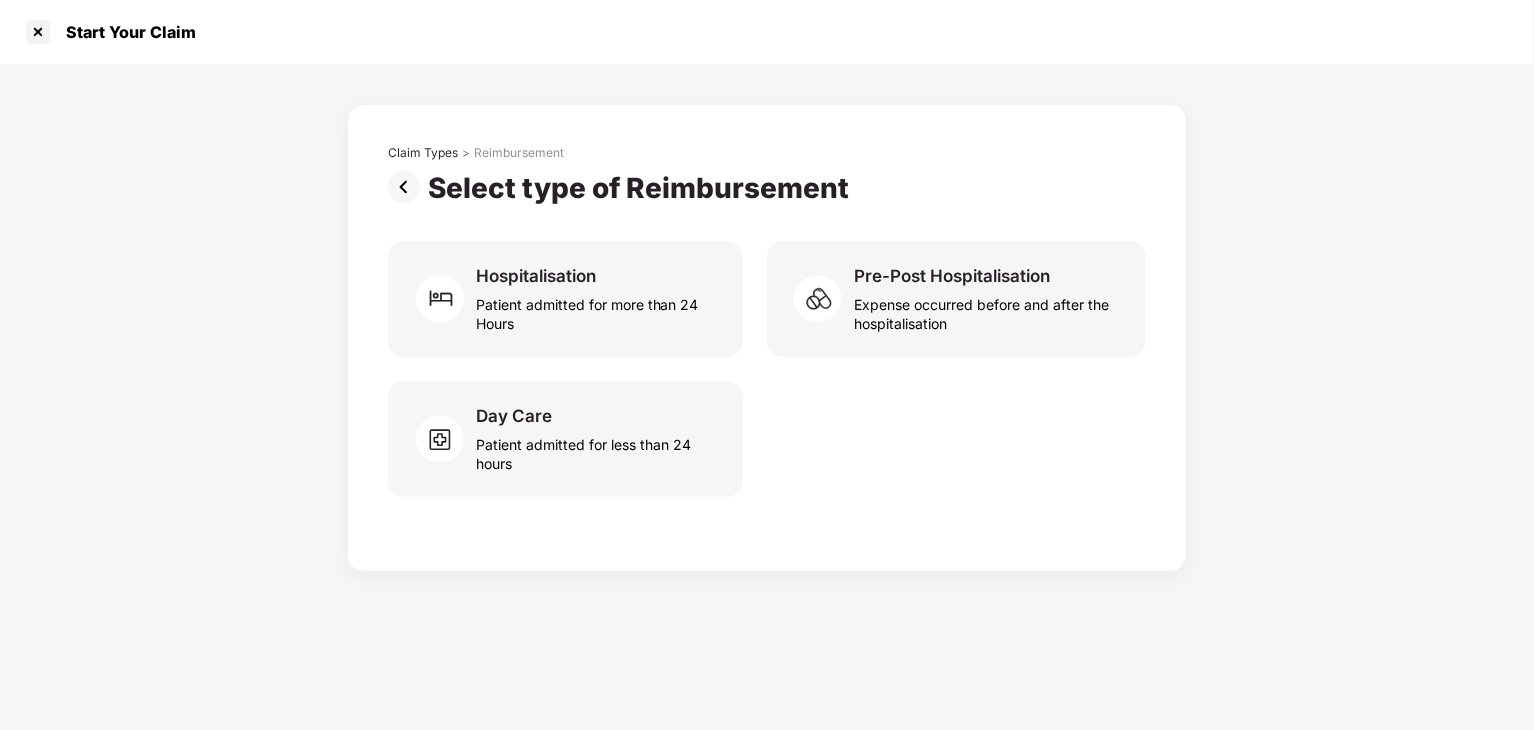 scroll, scrollTop: 0, scrollLeft: 0, axis: both 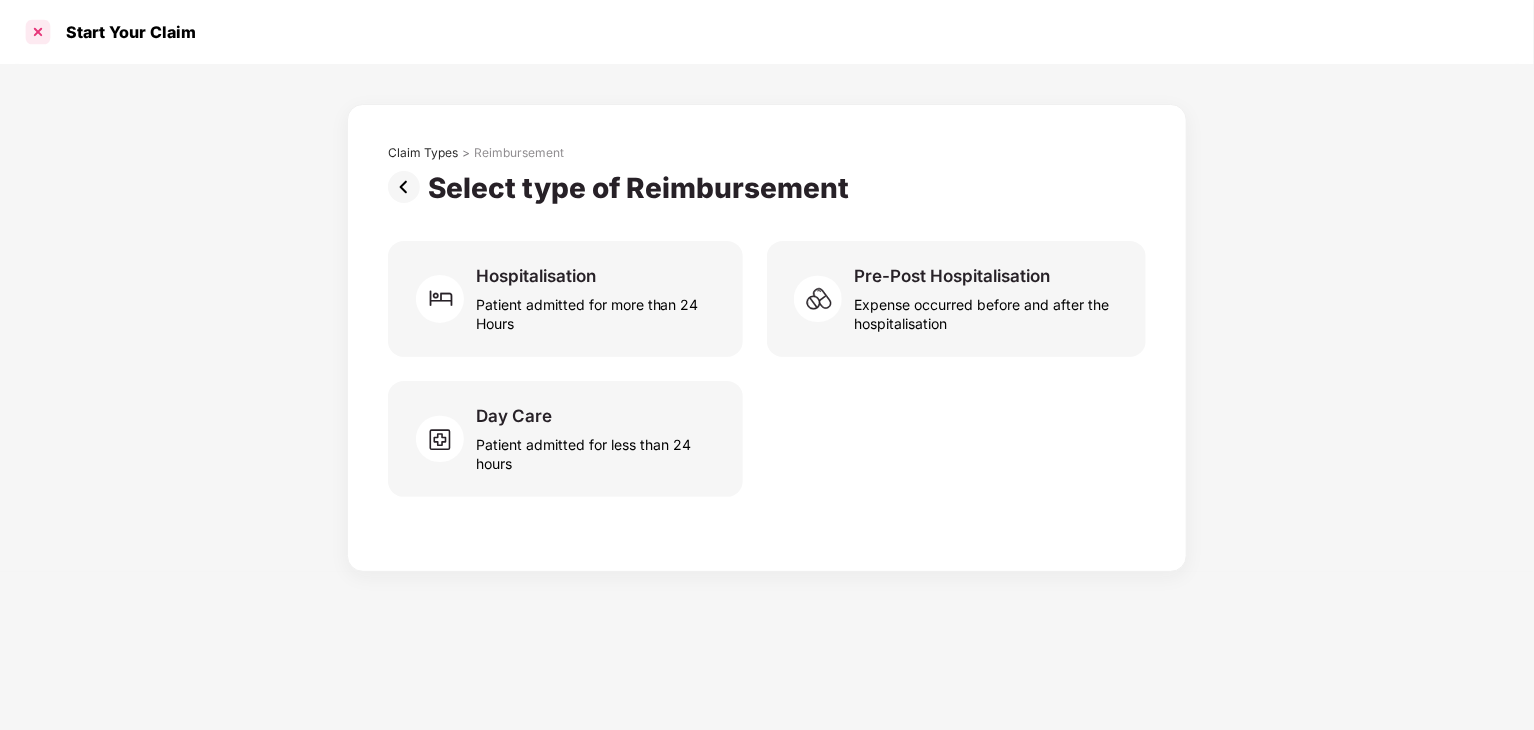 click at bounding box center [38, 32] 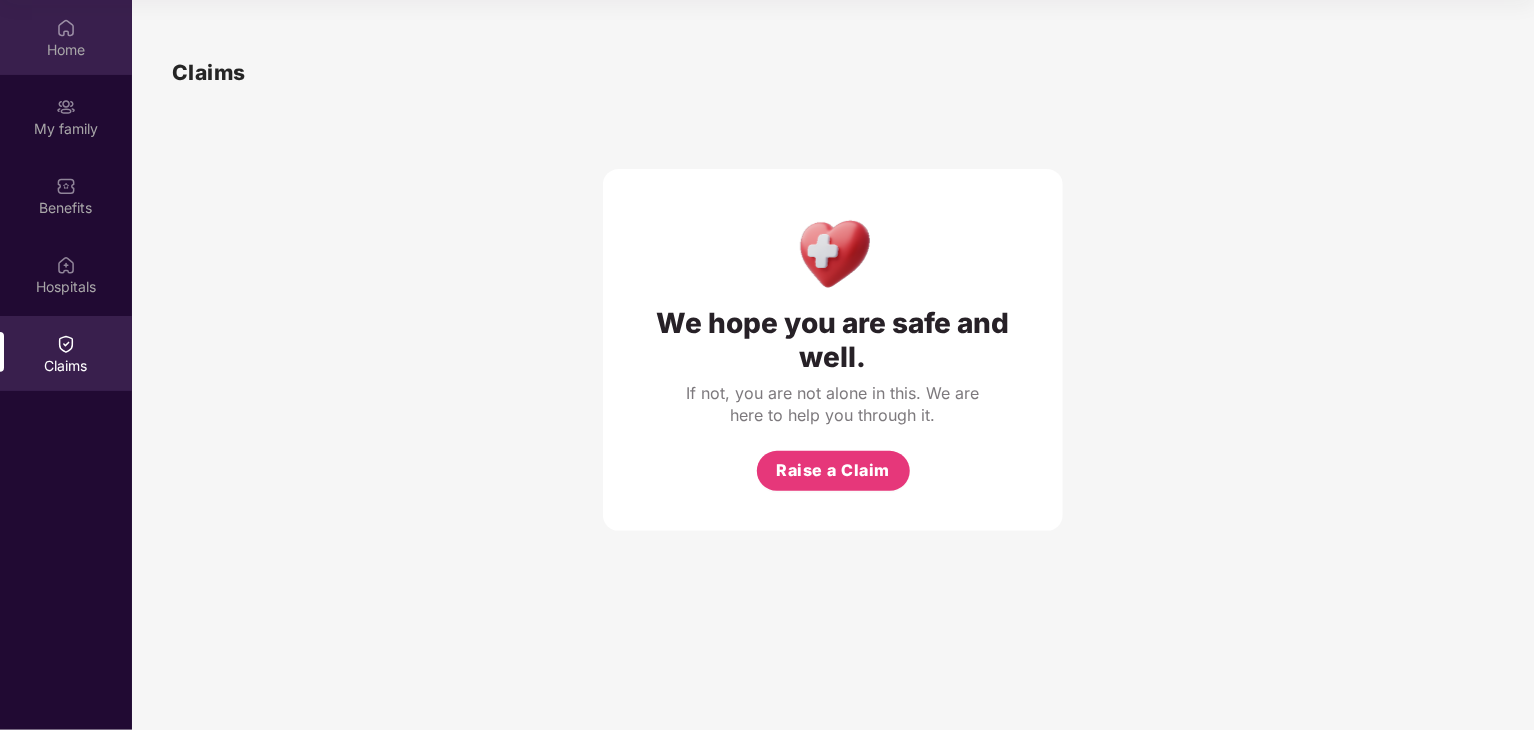 click on "Home" at bounding box center [66, 37] 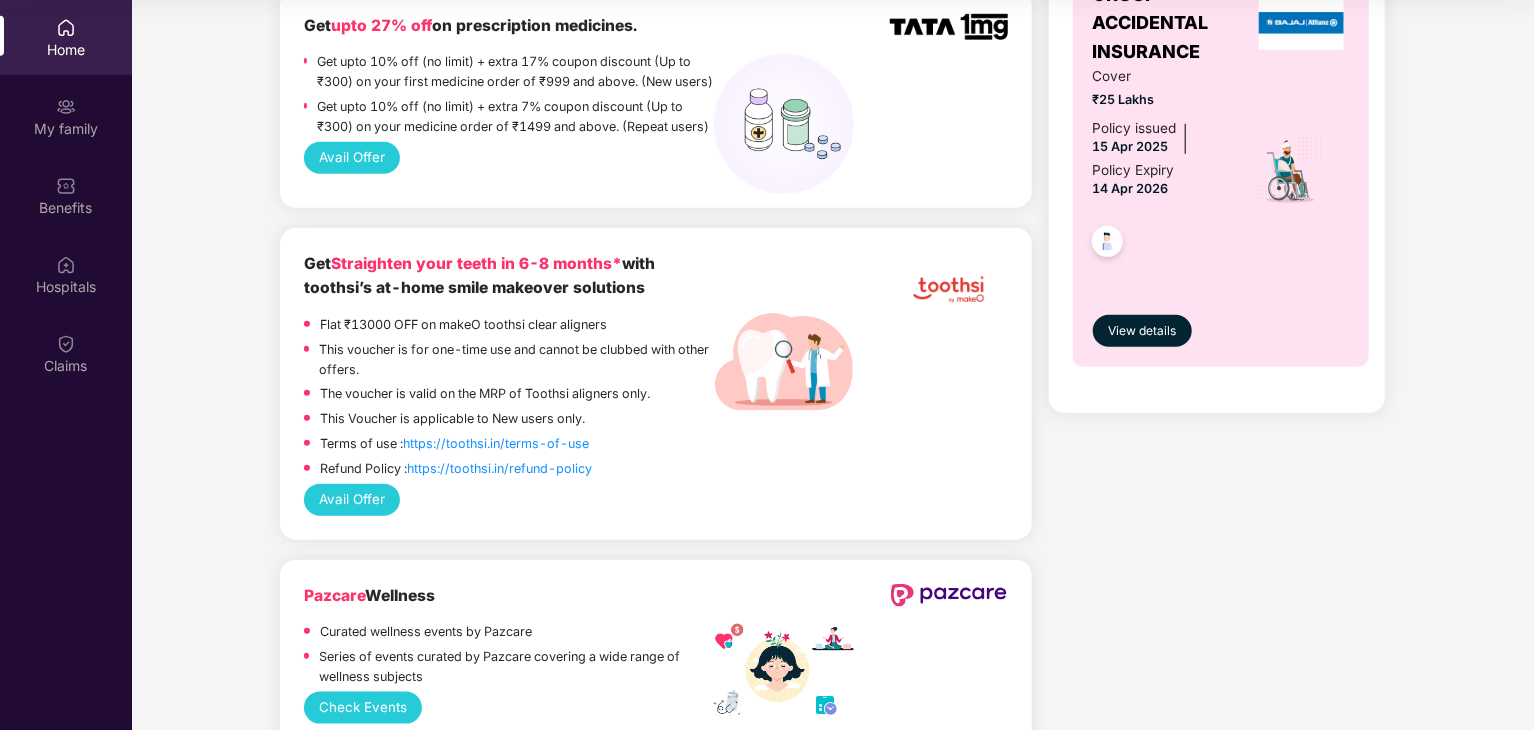 scroll, scrollTop: 0, scrollLeft: 0, axis: both 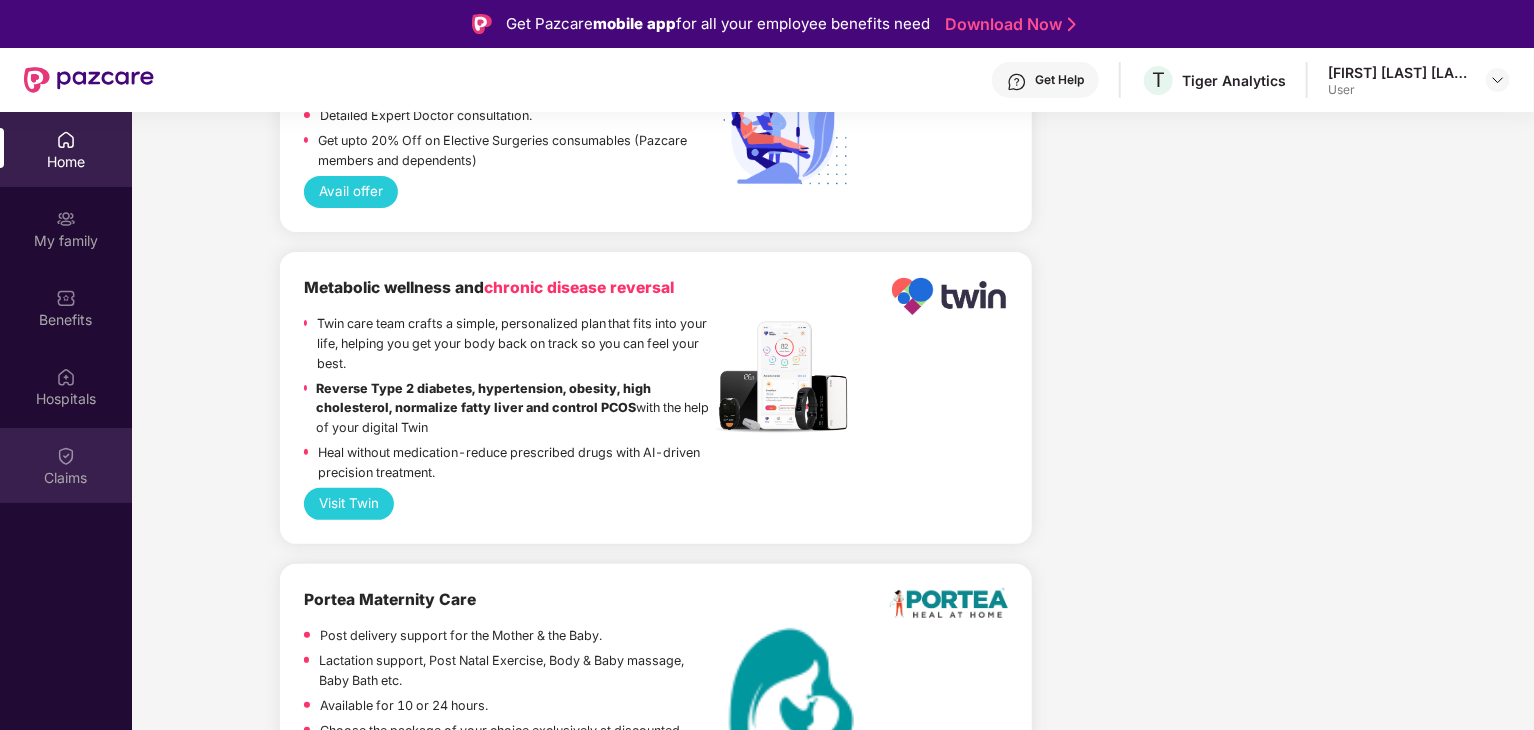 click on "Claims" at bounding box center [66, 477] 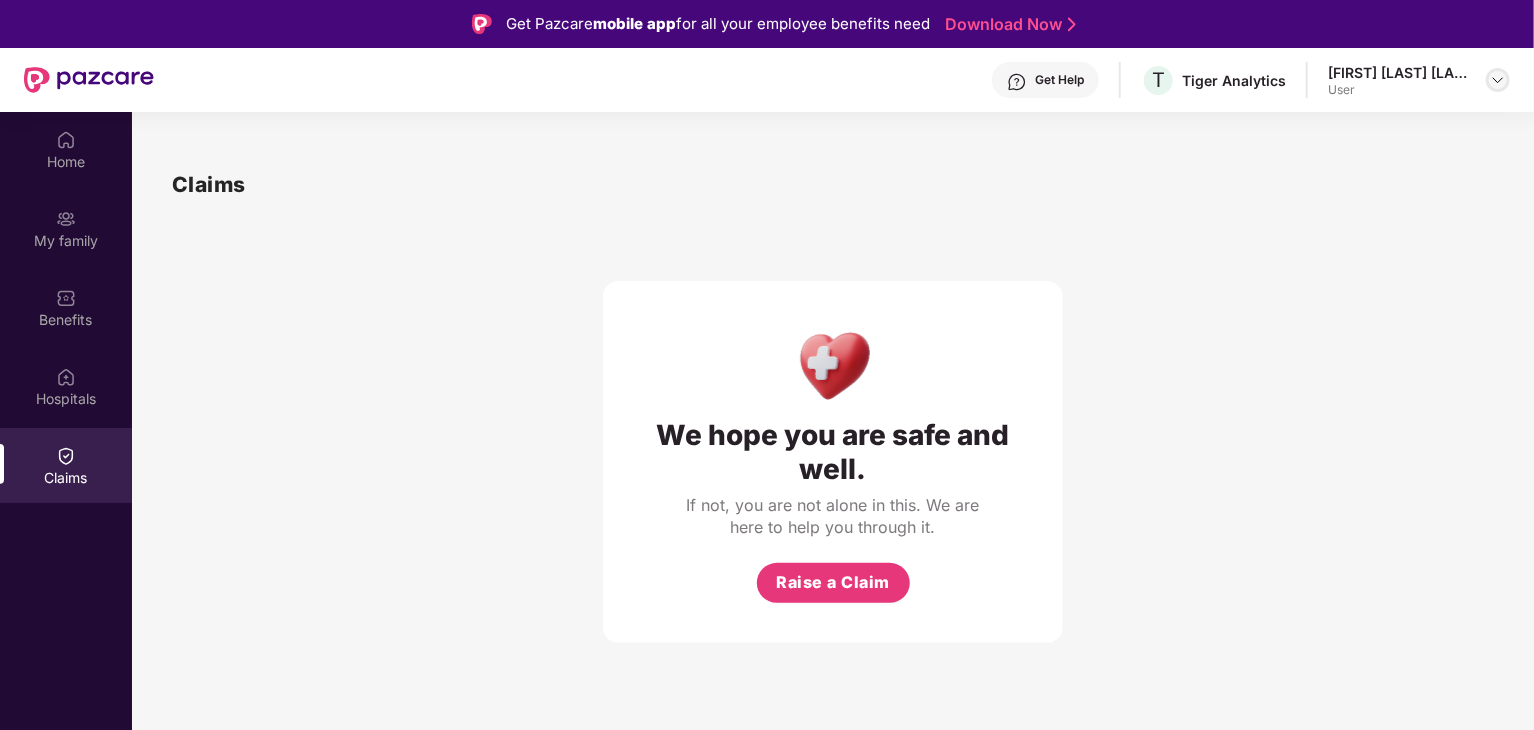 click at bounding box center [1498, 80] 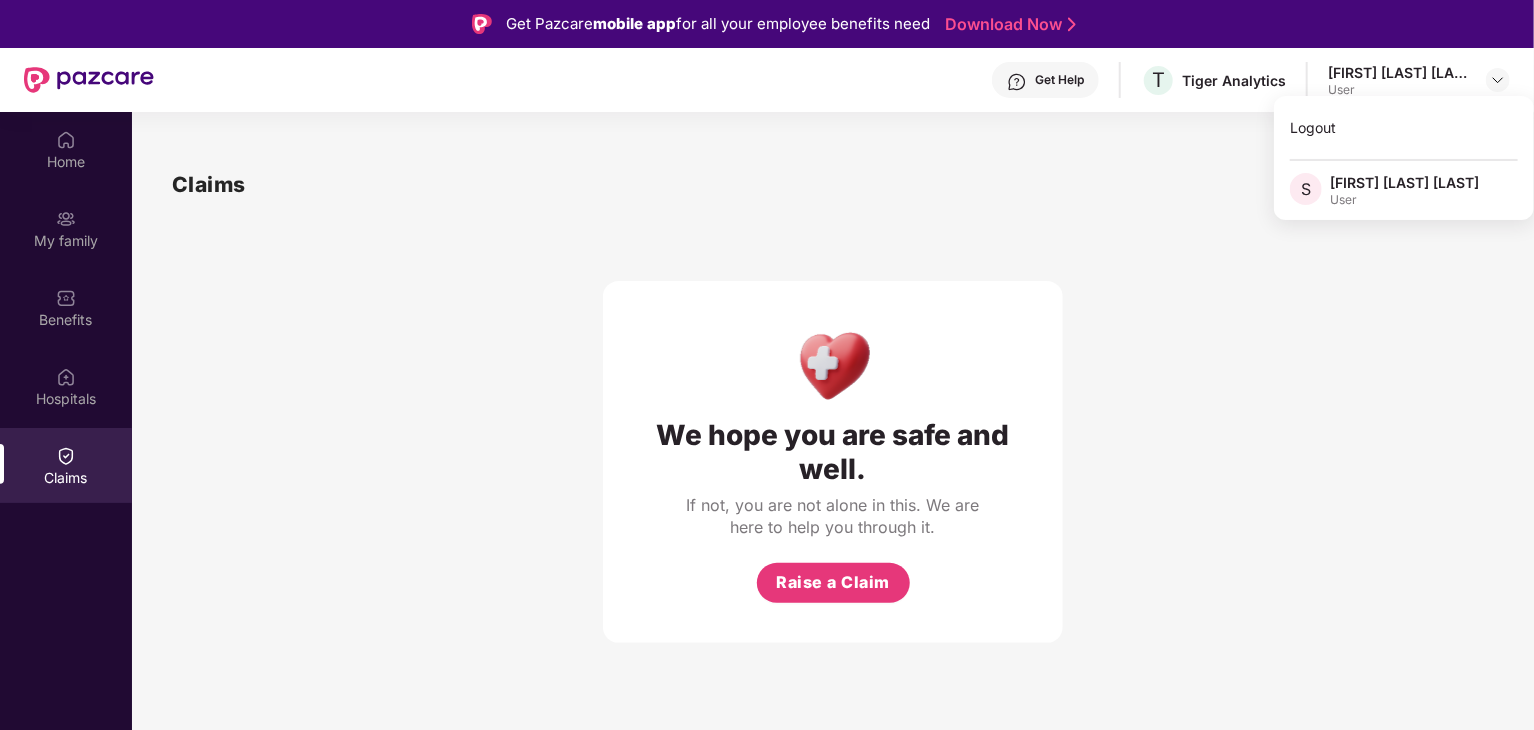 click on "[FIRST] [LAST] [LAST]" at bounding box center (1404, 182) 